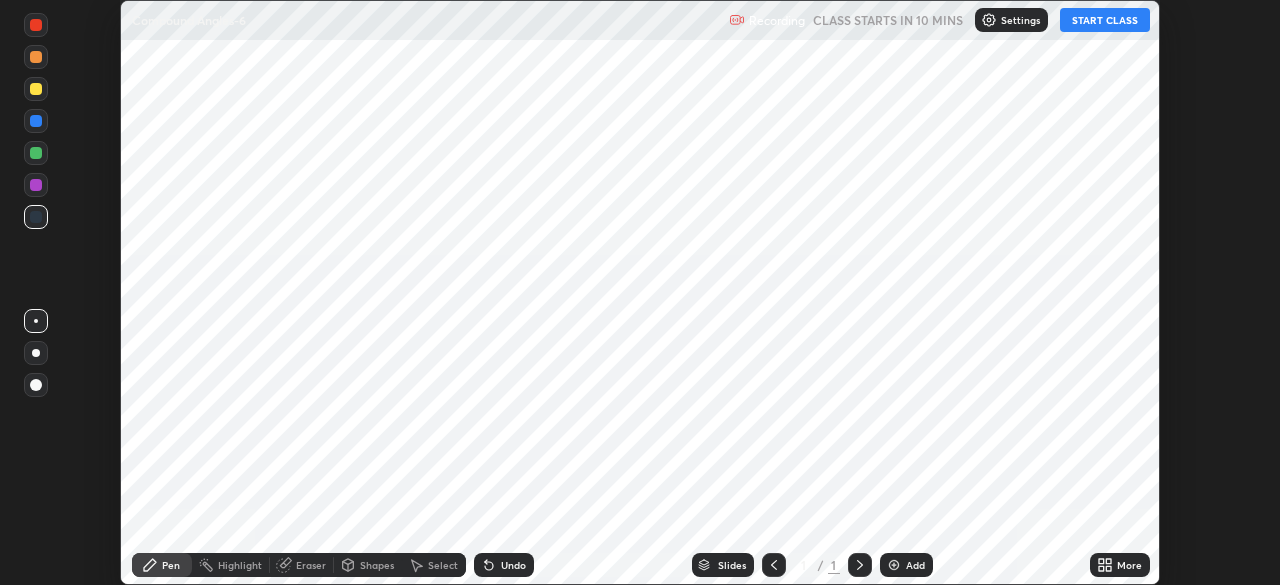 scroll, scrollTop: 0, scrollLeft: 0, axis: both 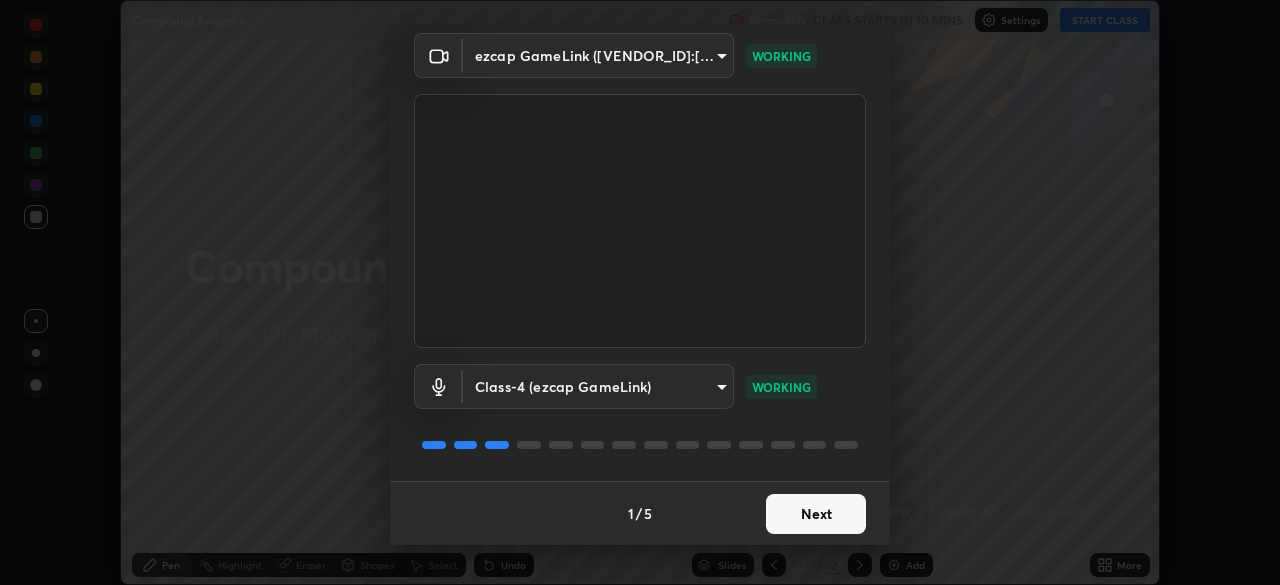 click on "Next" at bounding box center (816, 514) 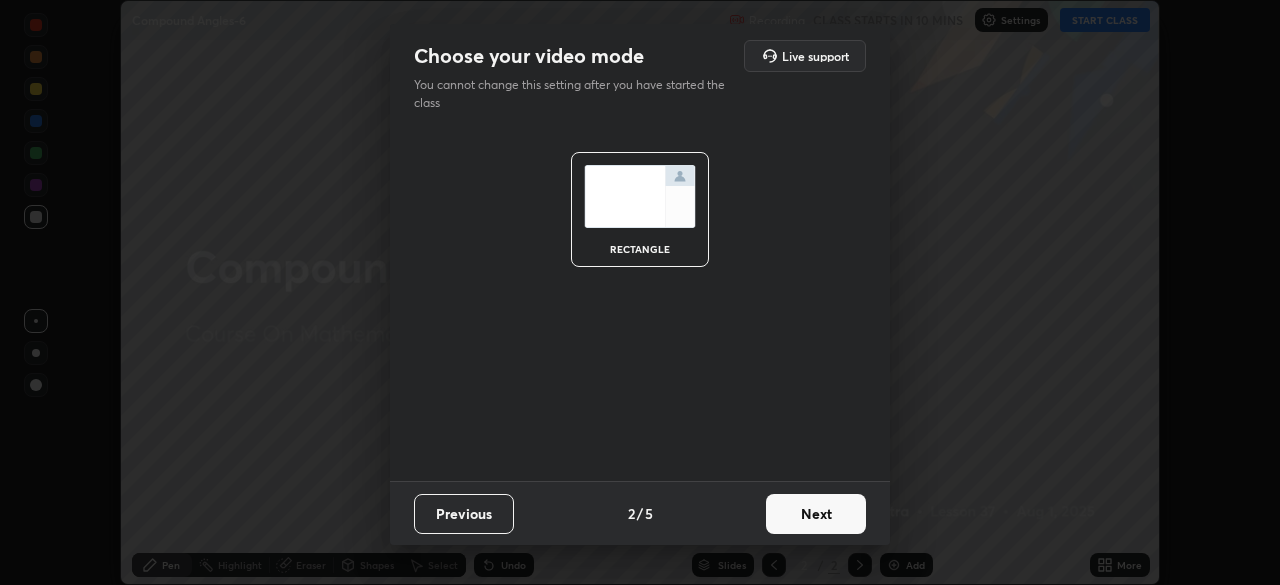click on "Next" at bounding box center (816, 514) 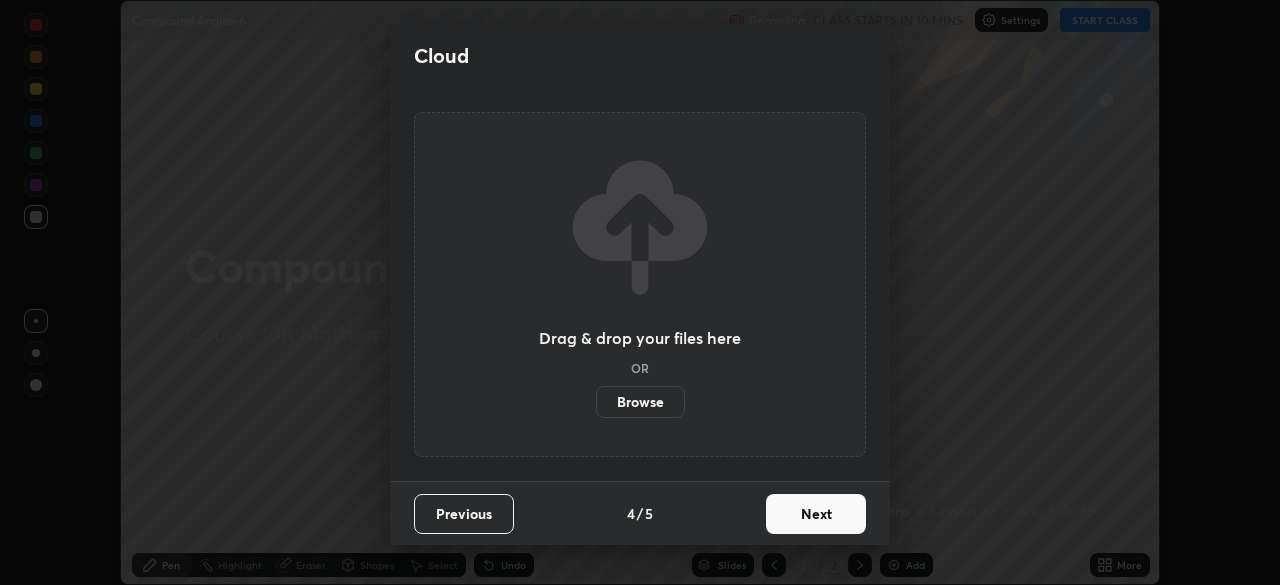 click on "Next" at bounding box center (816, 514) 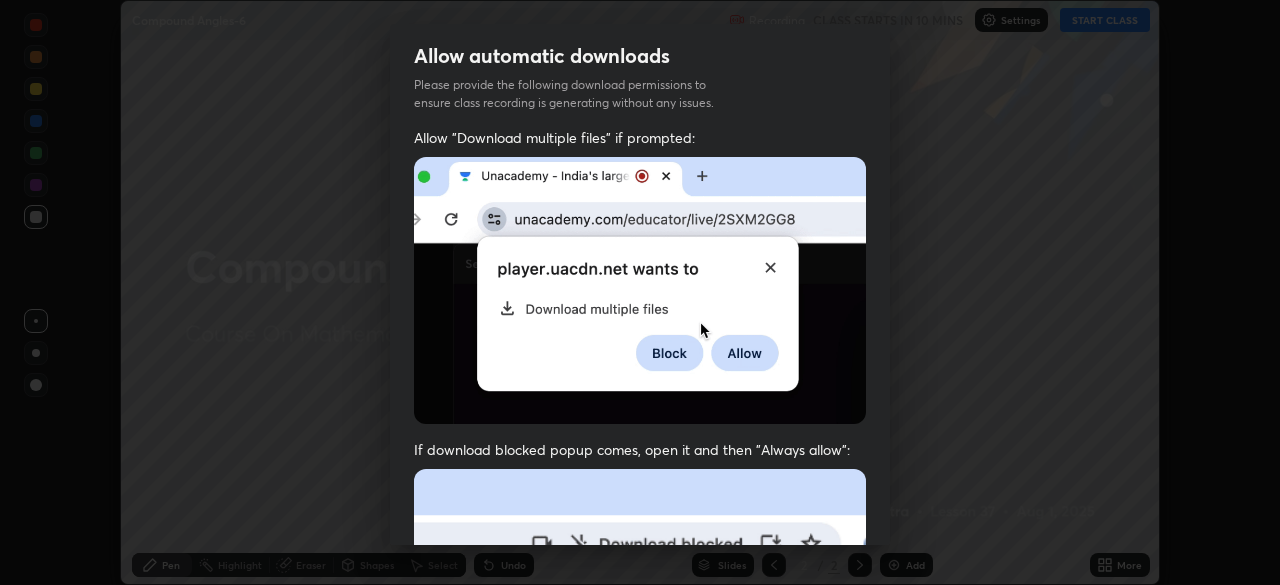 click at bounding box center (640, 687) 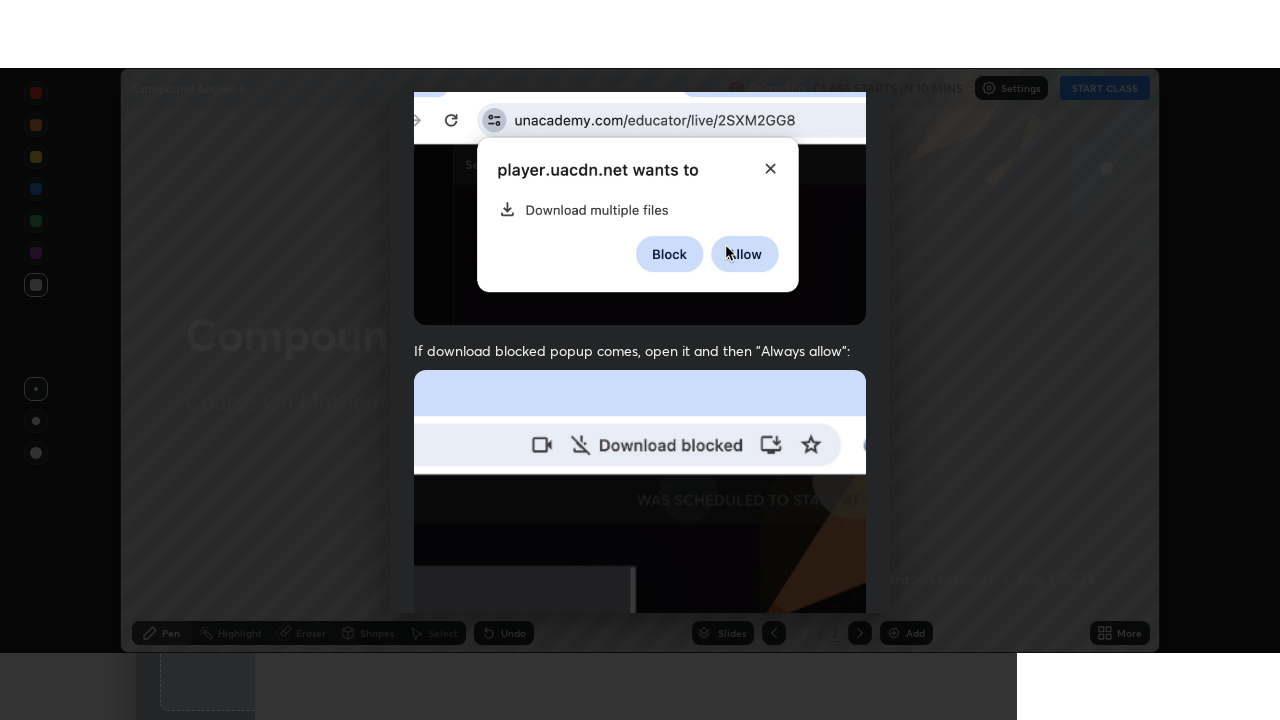 scroll, scrollTop: 479, scrollLeft: 0, axis: vertical 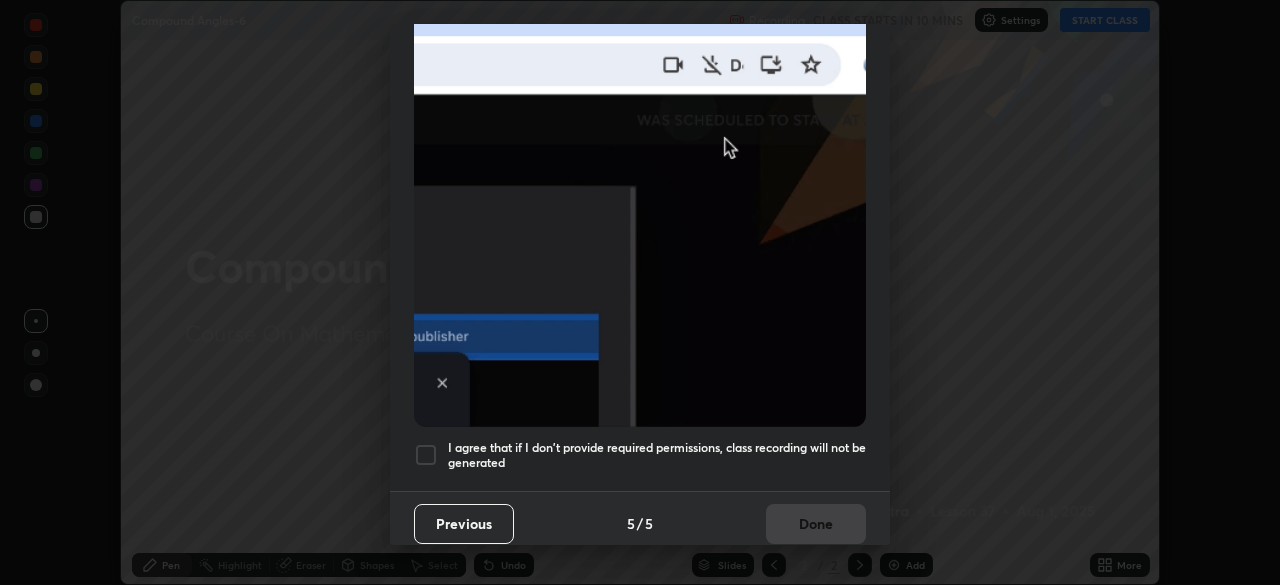 click at bounding box center (426, 455) 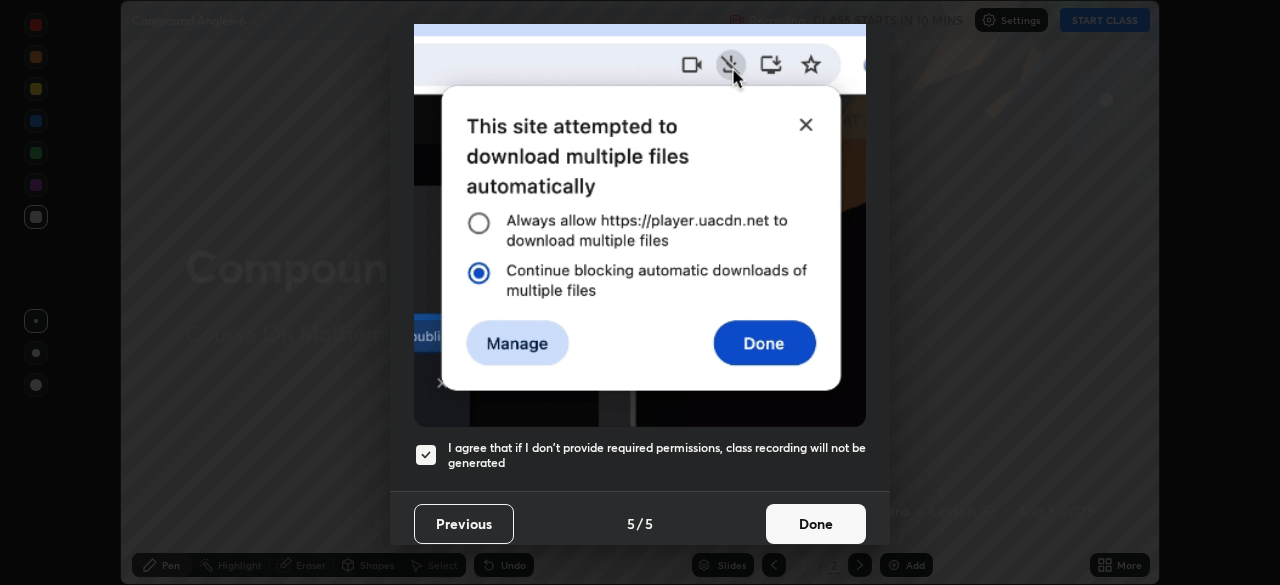 click on "Done" at bounding box center (816, 524) 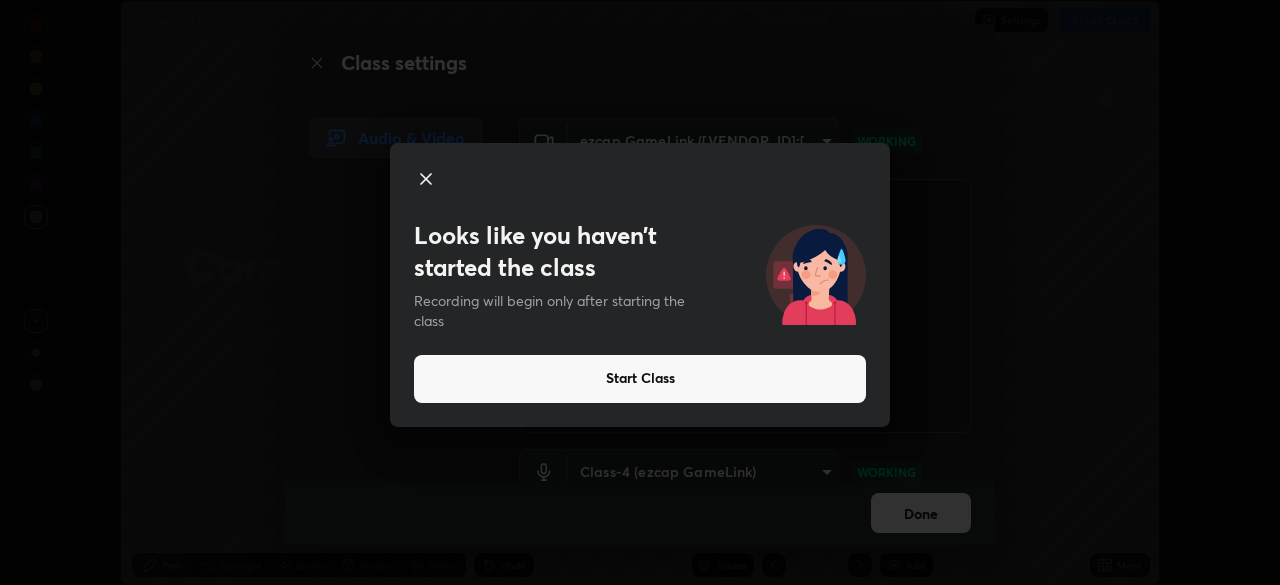 click on "Start Class" at bounding box center [640, 379] 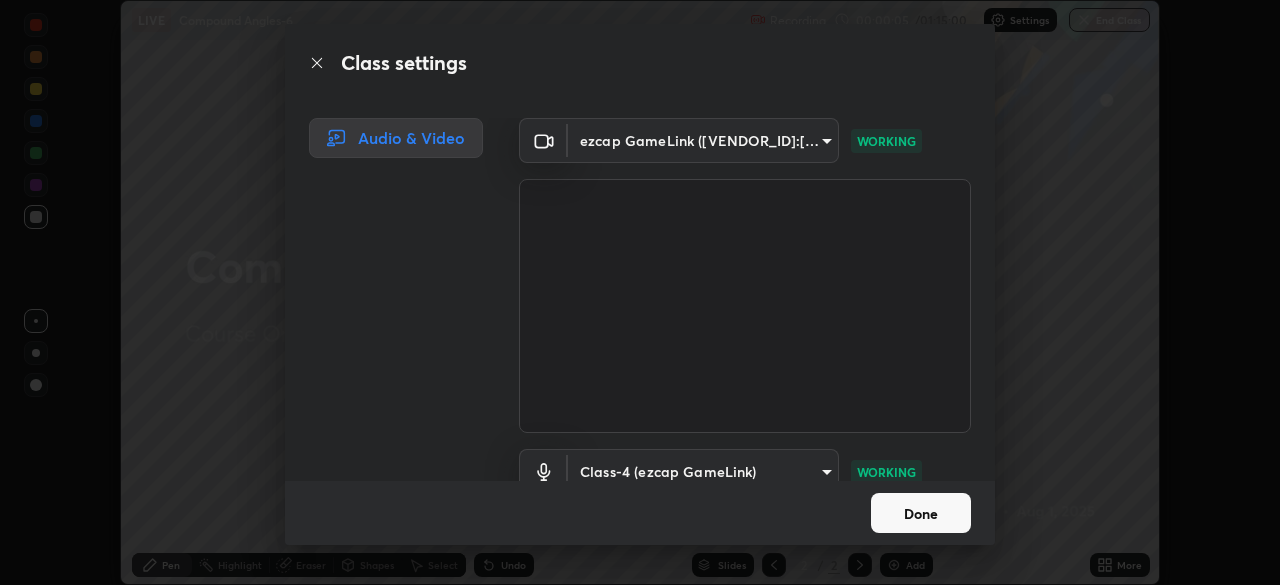click on "Done" at bounding box center (921, 513) 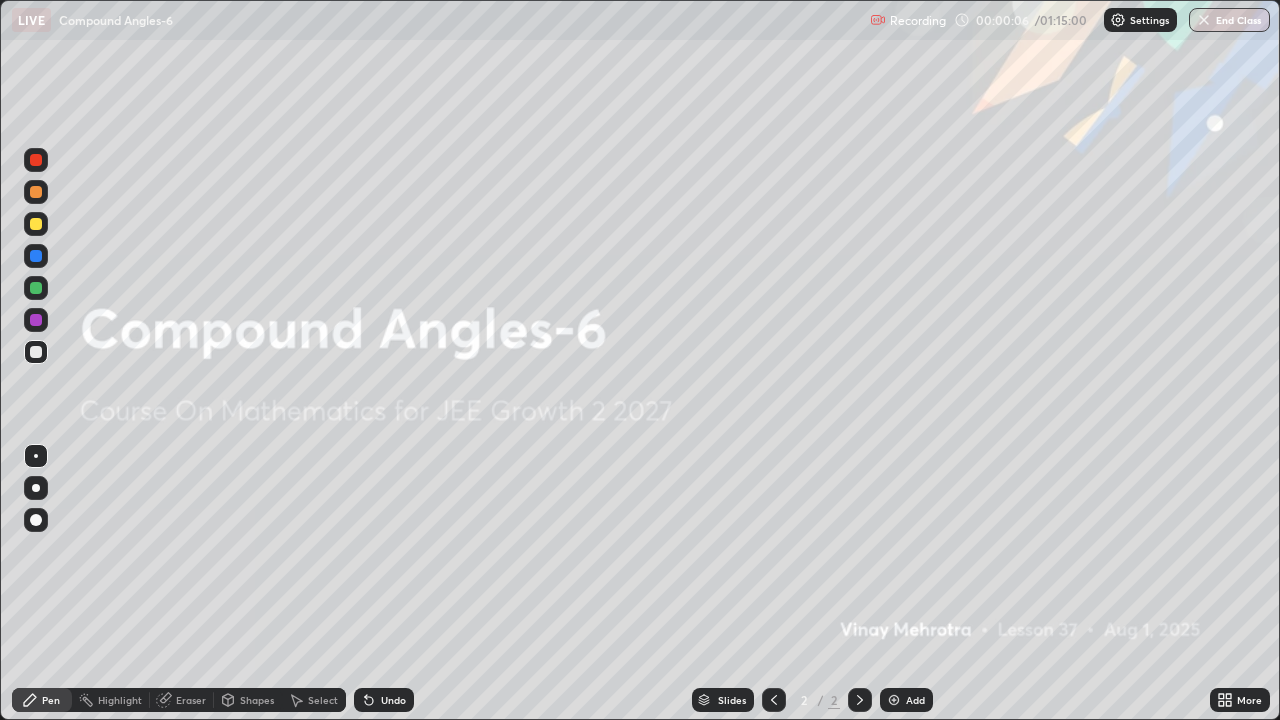 scroll, scrollTop: 99280, scrollLeft: 98720, axis: both 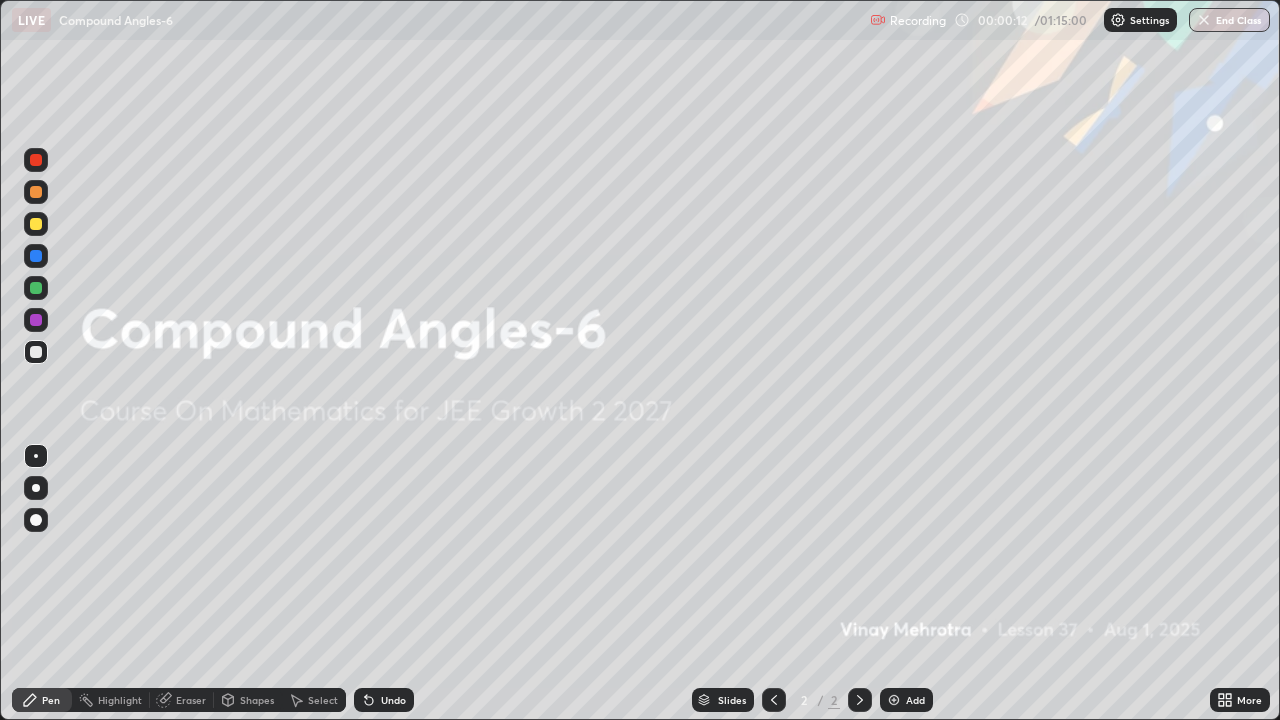 click on "Add" at bounding box center (906, 700) 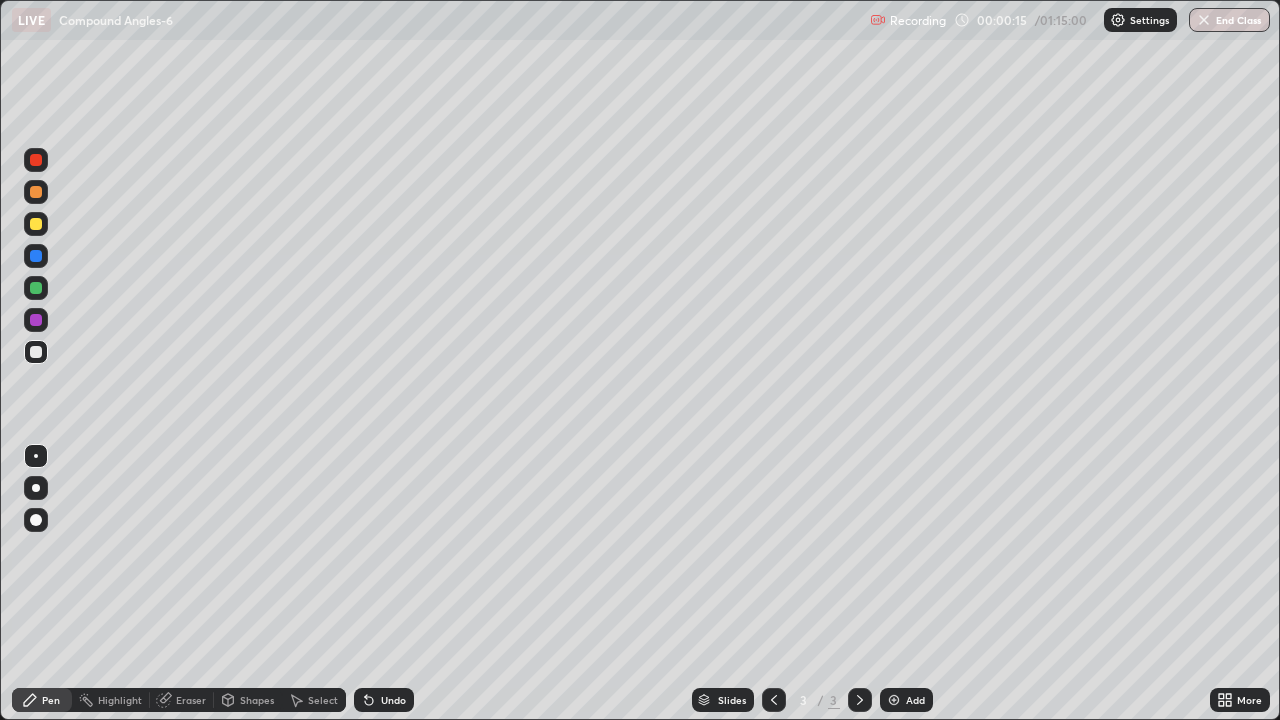 click at bounding box center [36, 488] 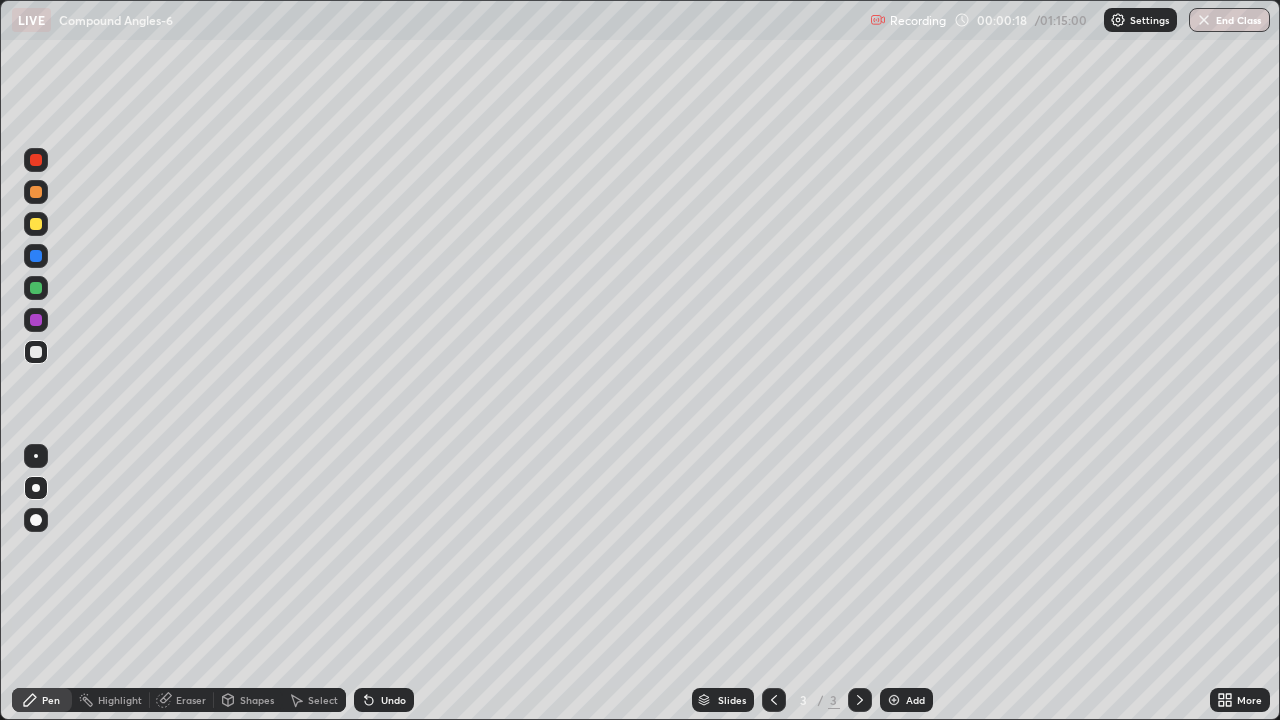 click at bounding box center [36, 352] 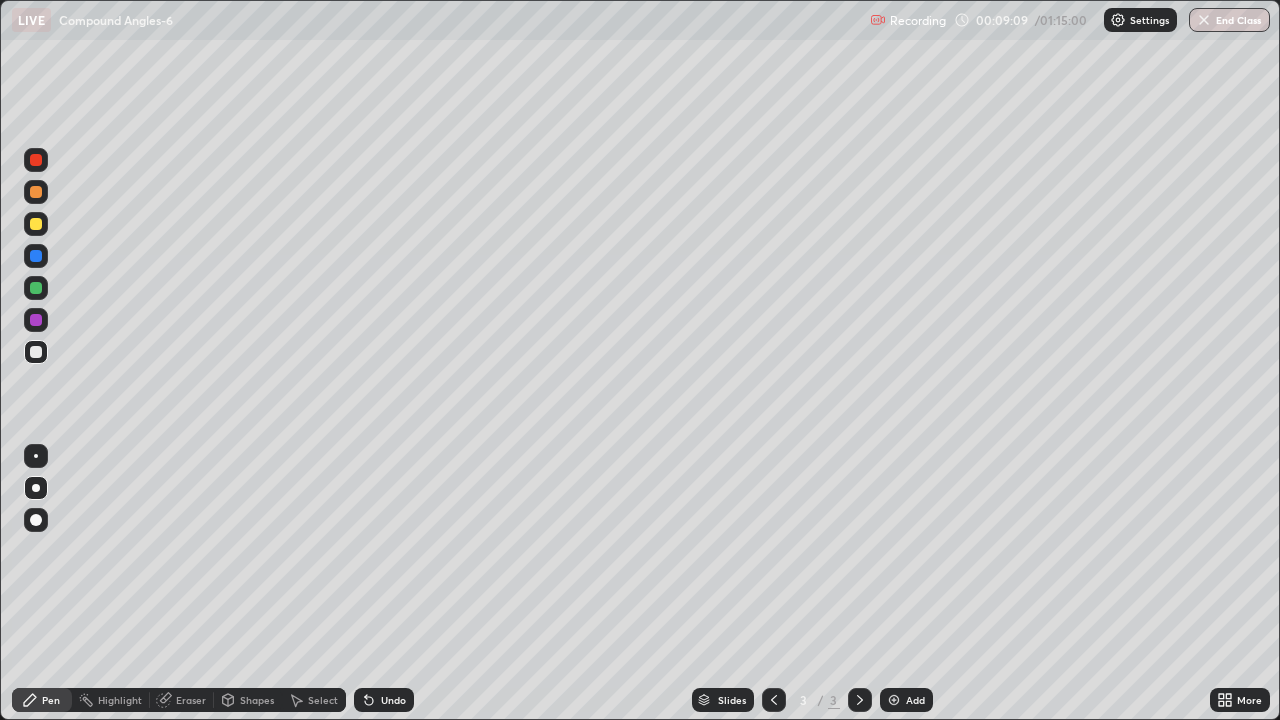 click on "Slides 3 / 3 Add" at bounding box center (812, 700) 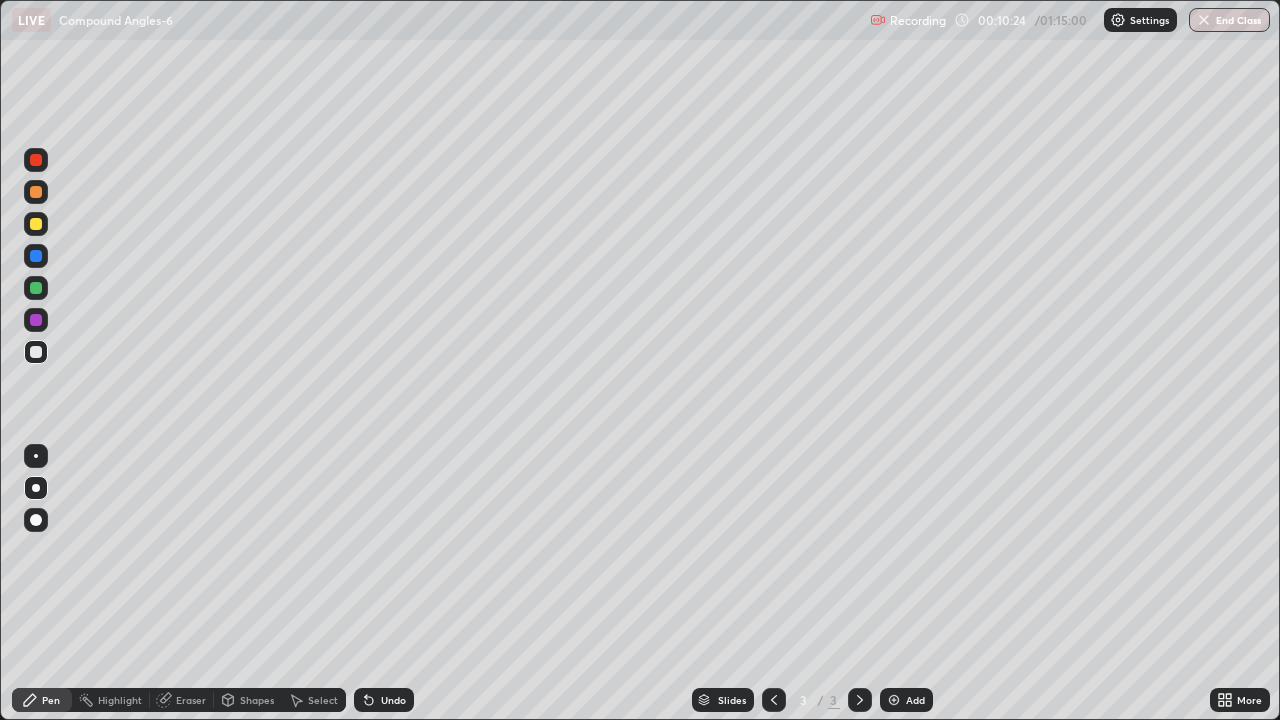 click on "Add" at bounding box center (915, 700) 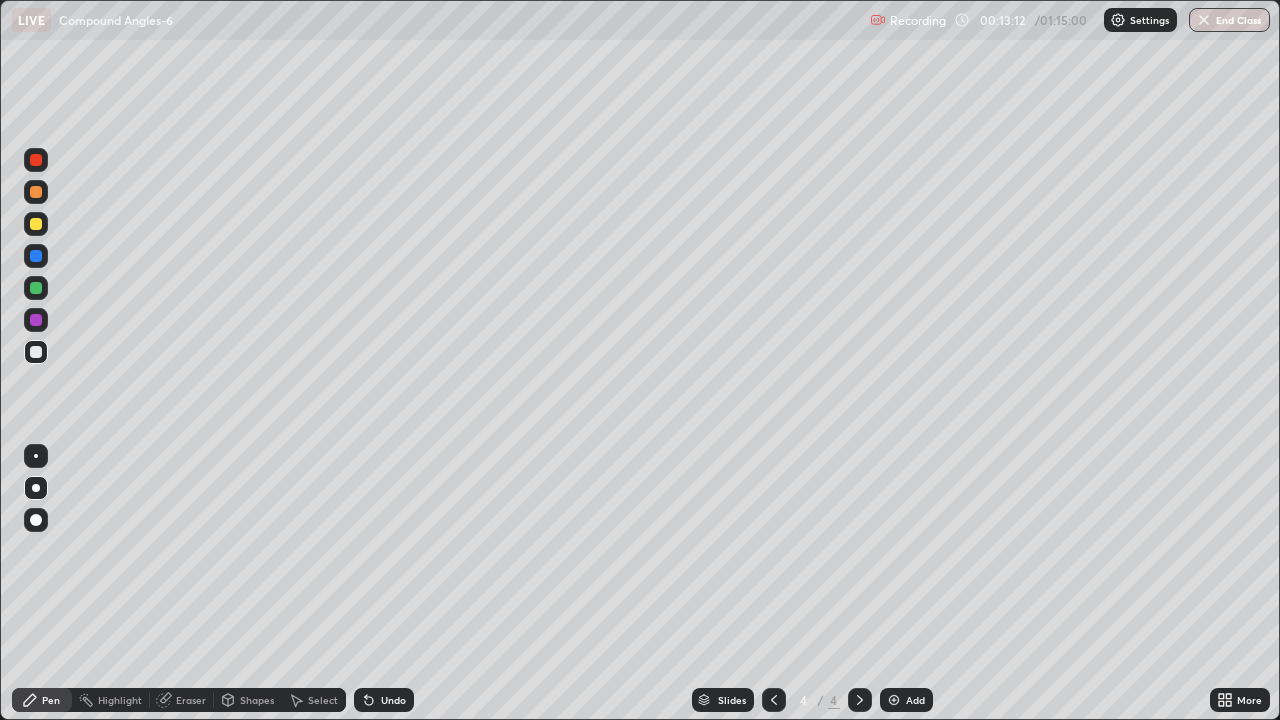 click on "Eraser" at bounding box center [182, 700] 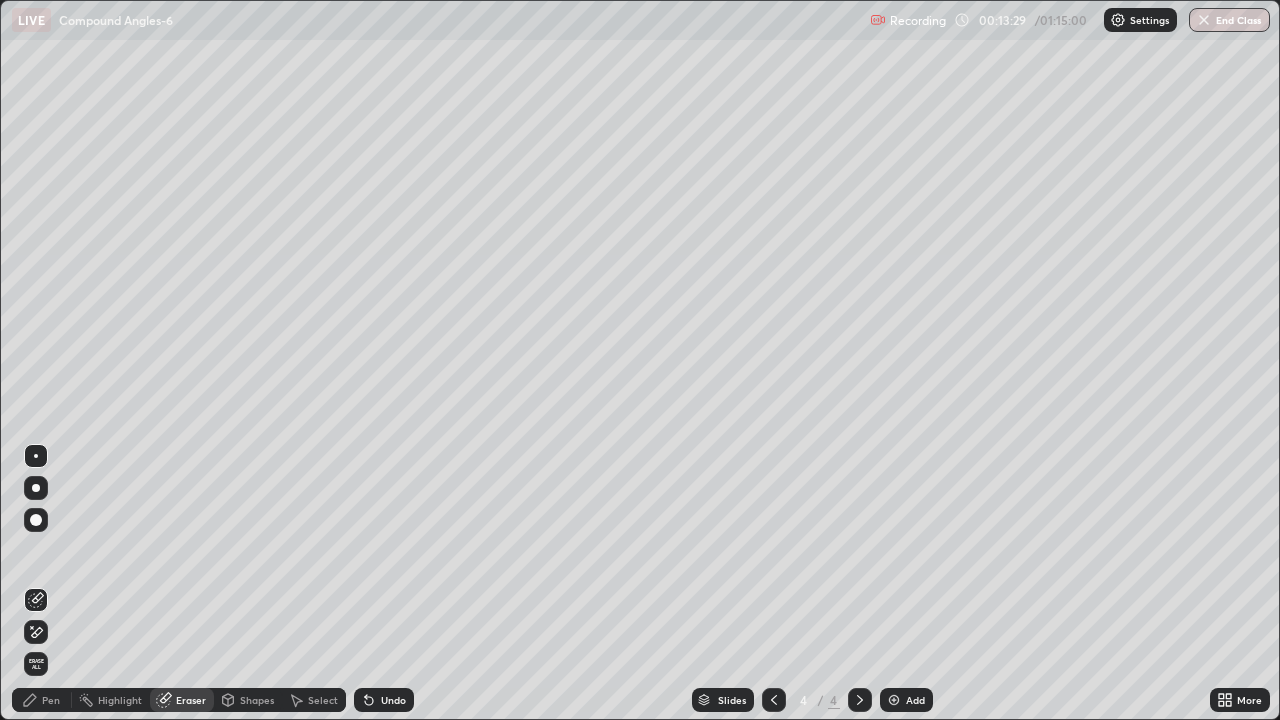 click at bounding box center [36, 632] 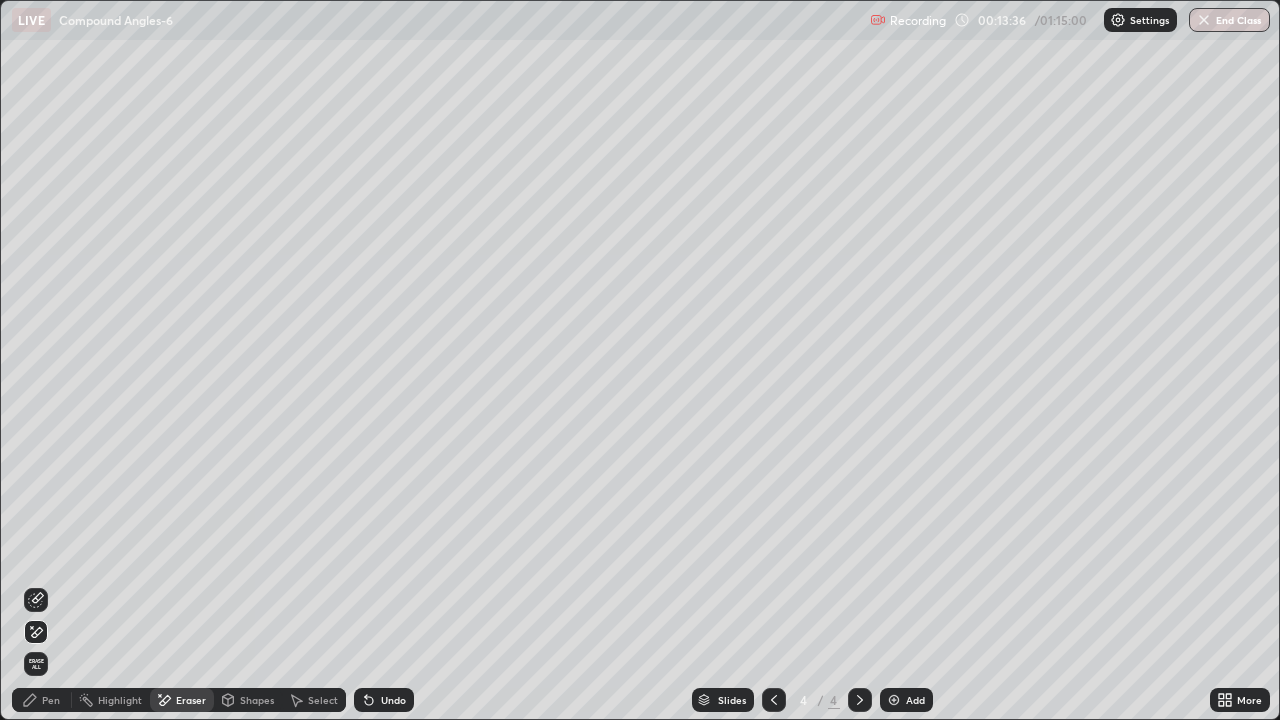 click on "Pen" at bounding box center [42, 700] 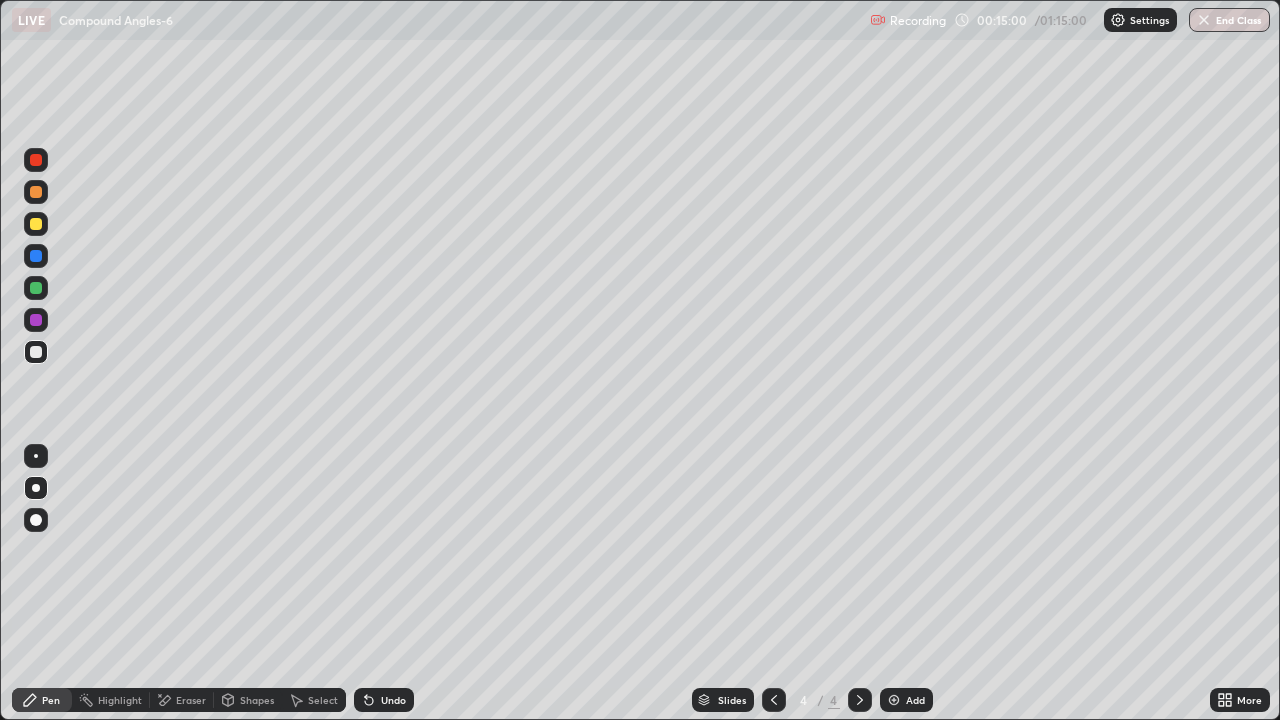 click at bounding box center [36, 320] 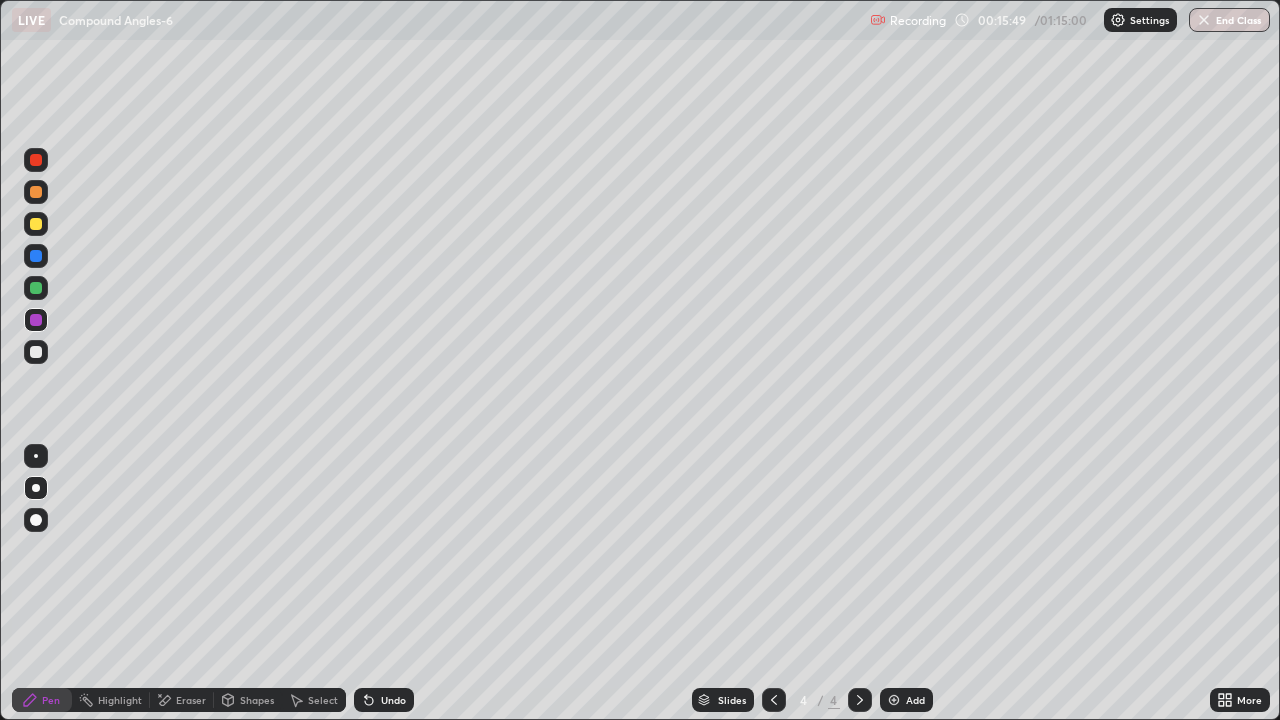 click on "Undo" at bounding box center [393, 700] 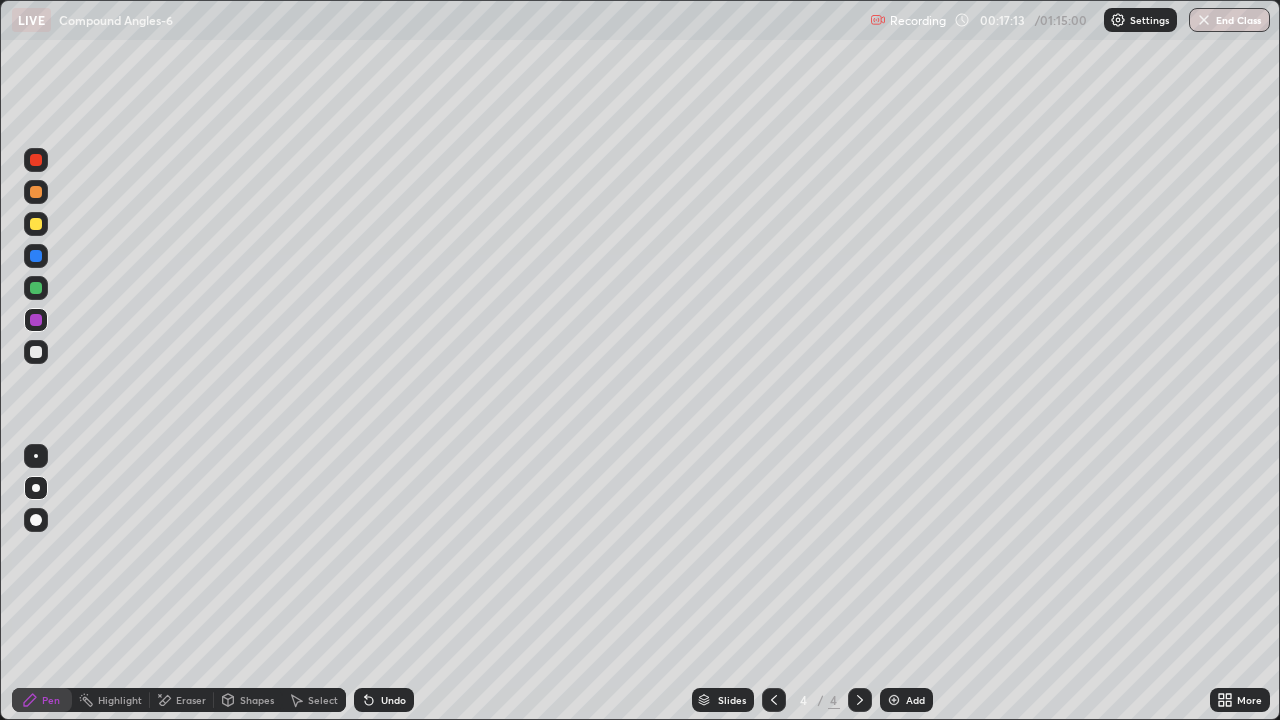 click on "Undo" at bounding box center (393, 700) 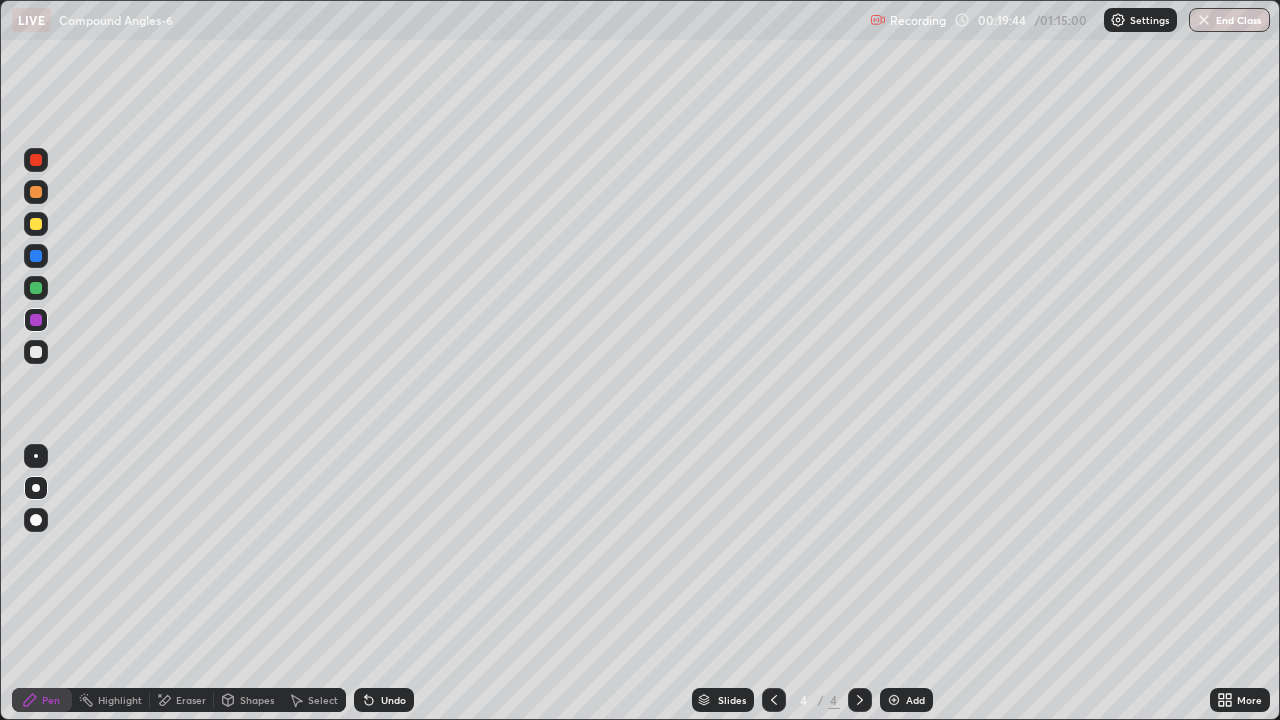 click on "Add" at bounding box center (915, 700) 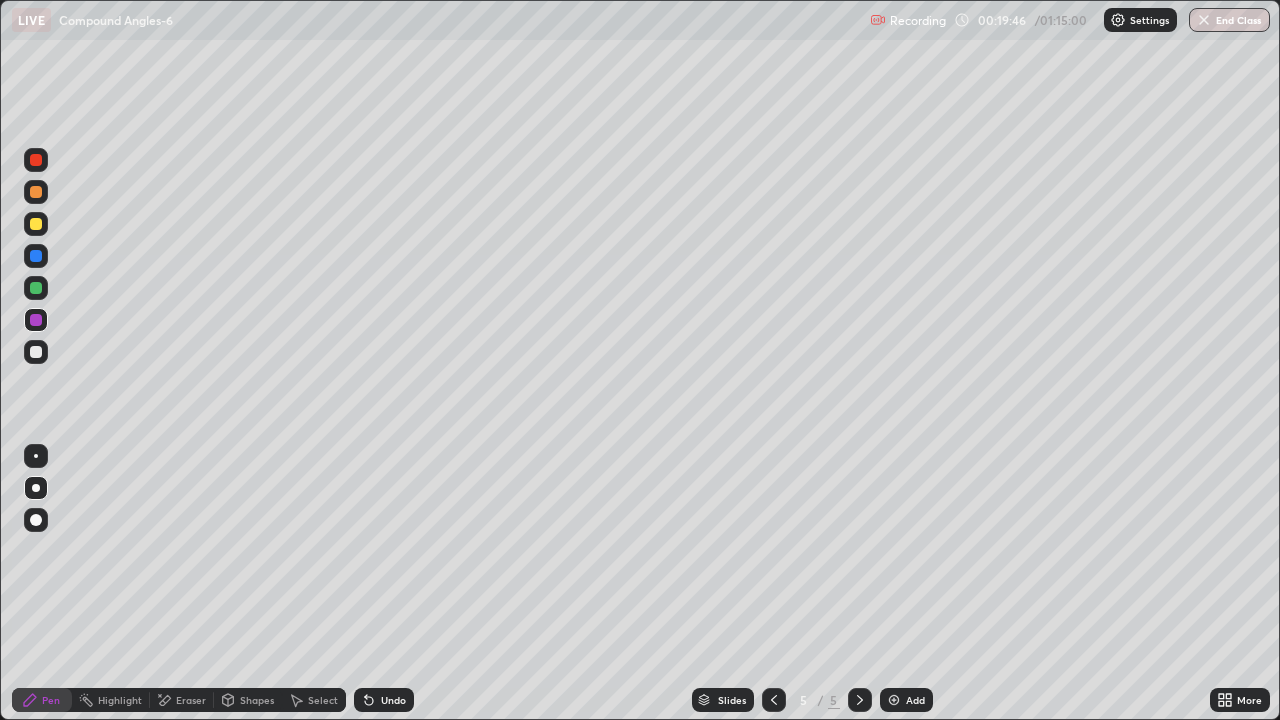 click at bounding box center (36, 192) 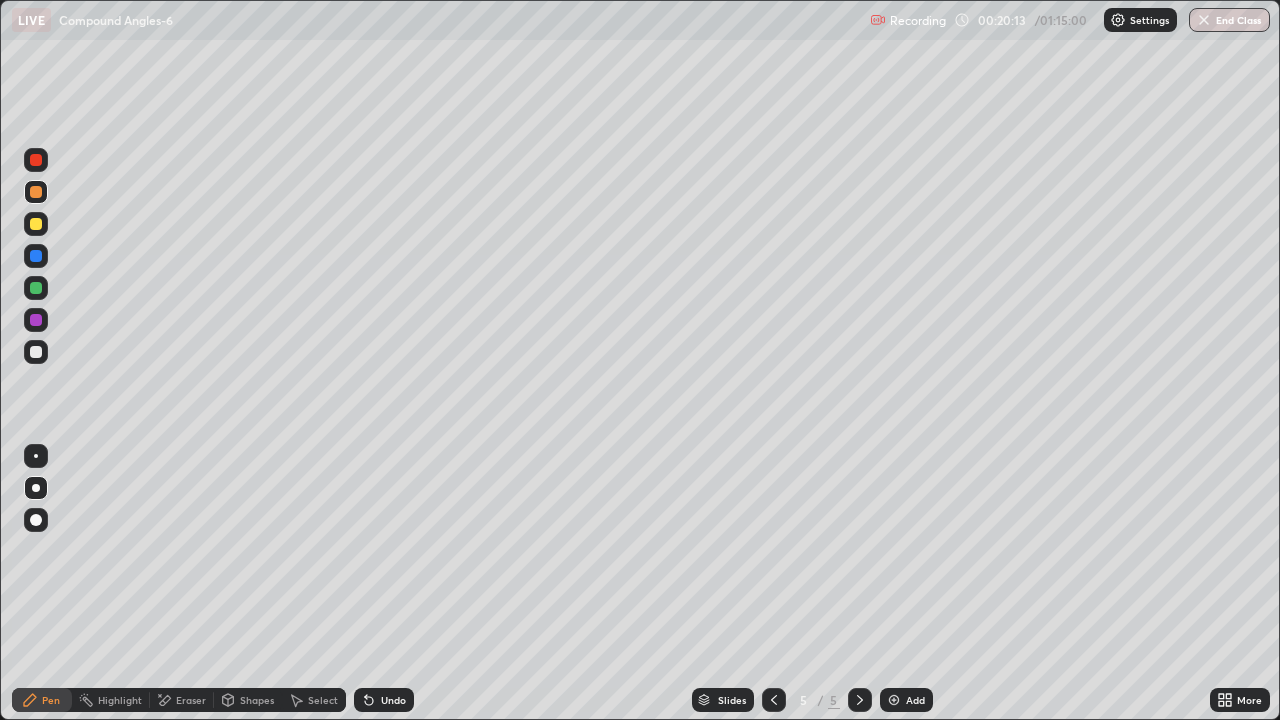 click on "Undo" at bounding box center [384, 700] 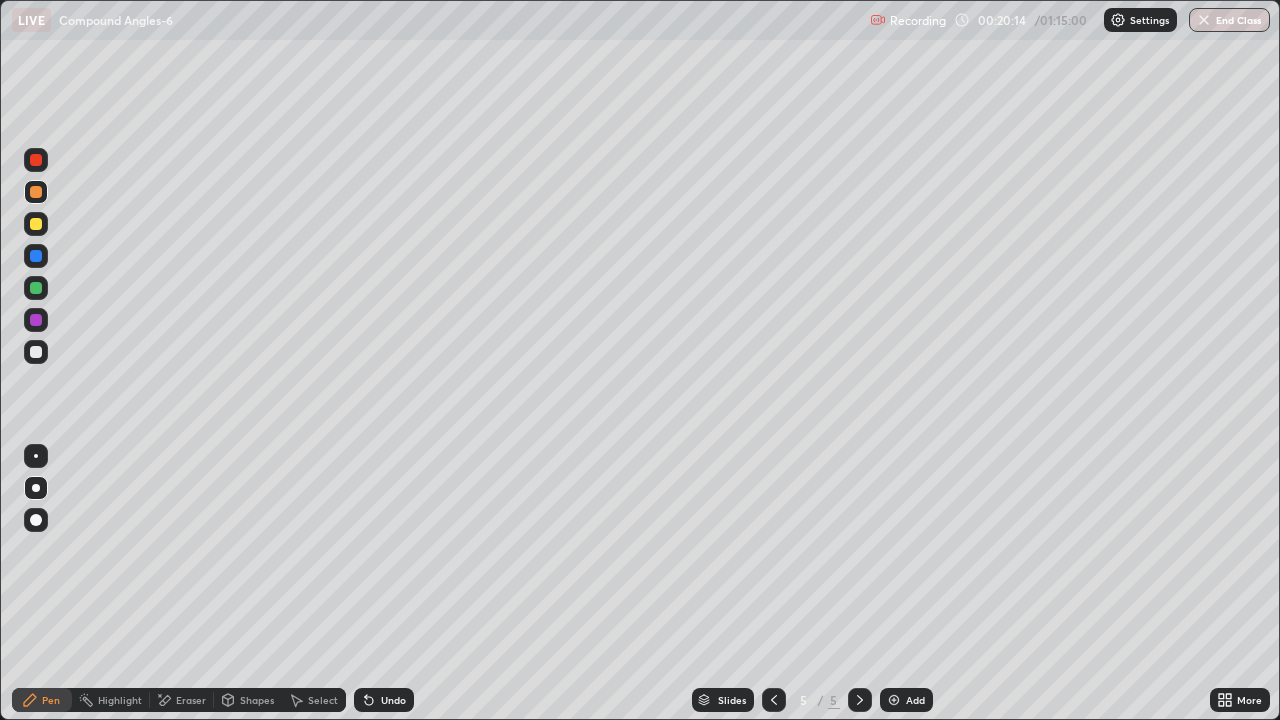 click on "Undo" at bounding box center (384, 700) 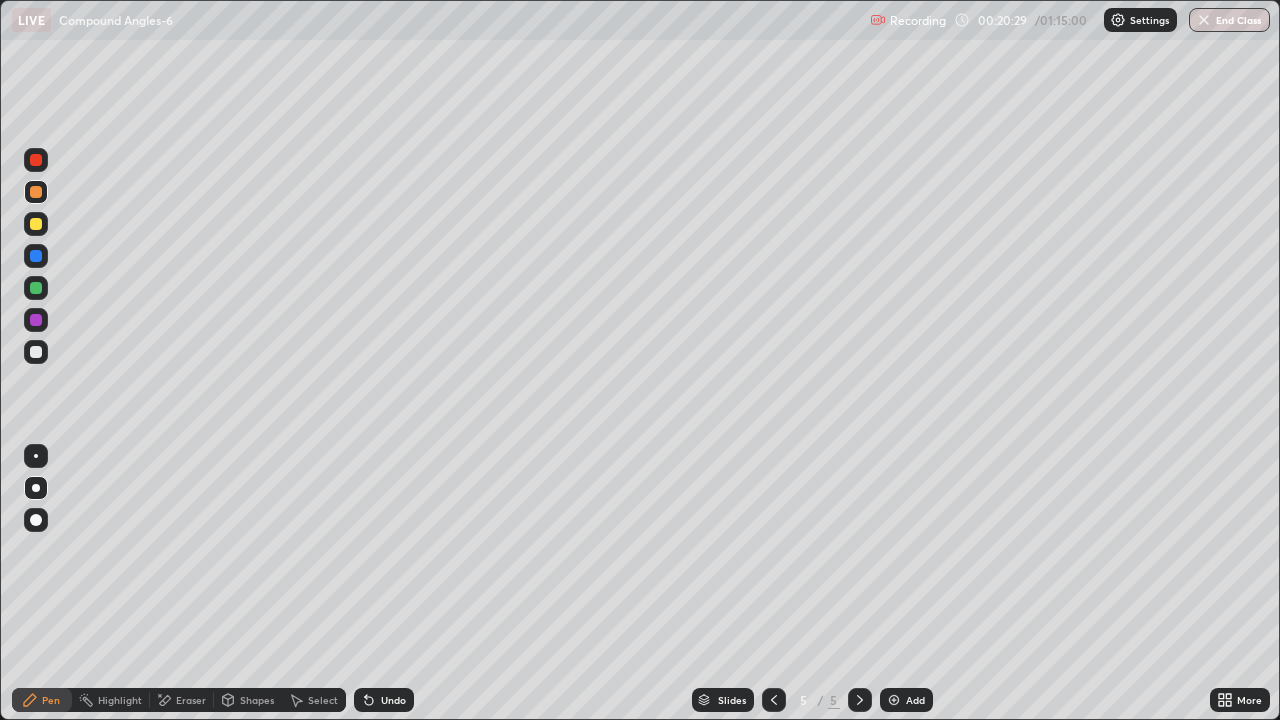 click at bounding box center [36, 320] 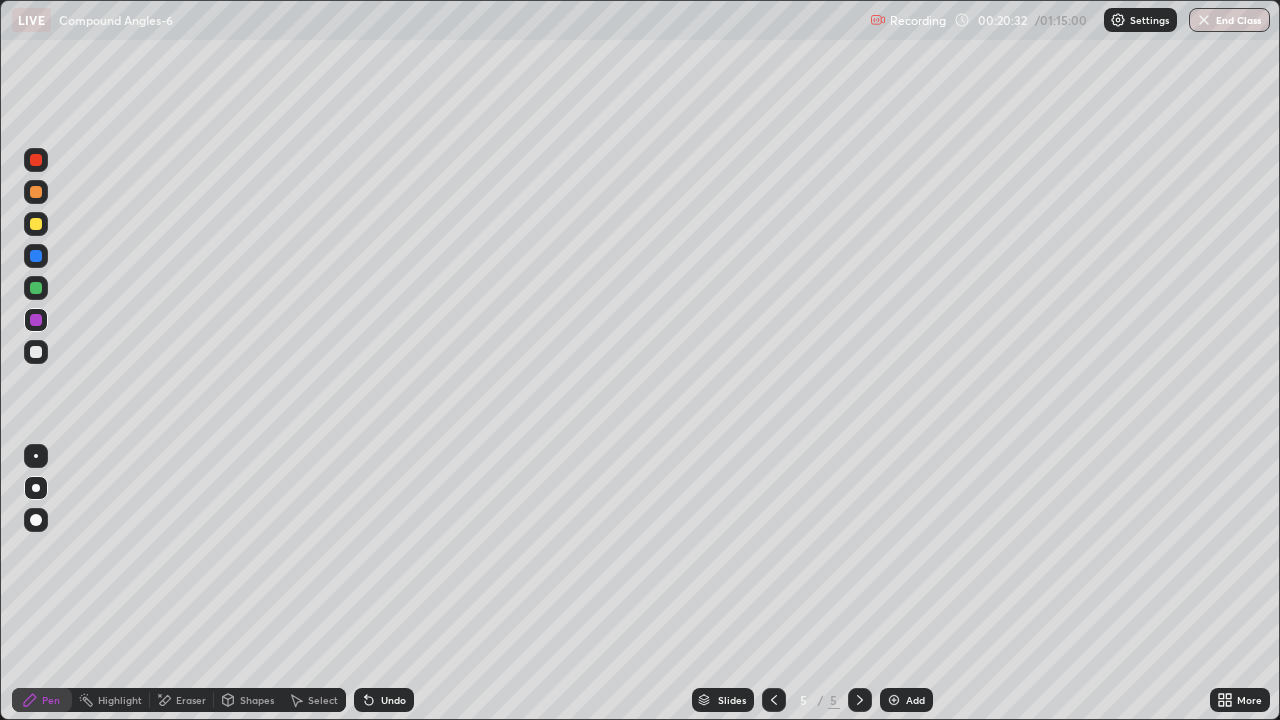 click at bounding box center (36, 288) 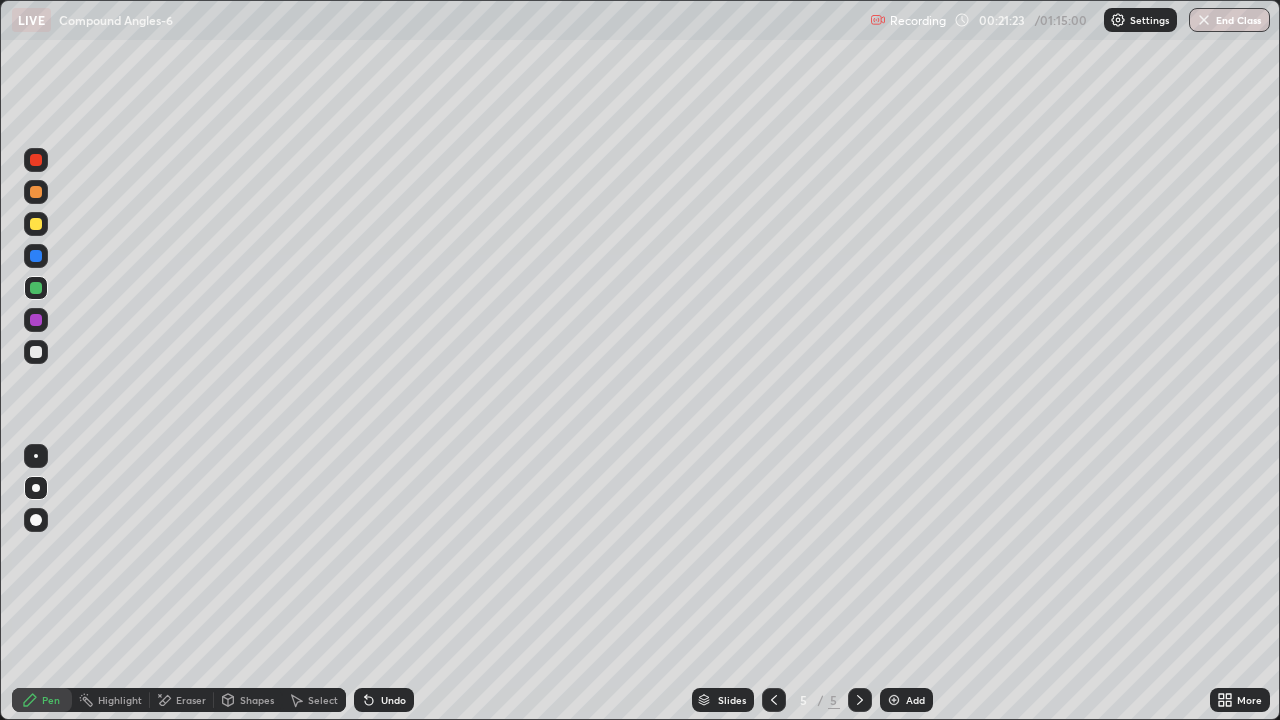 click at bounding box center (36, 352) 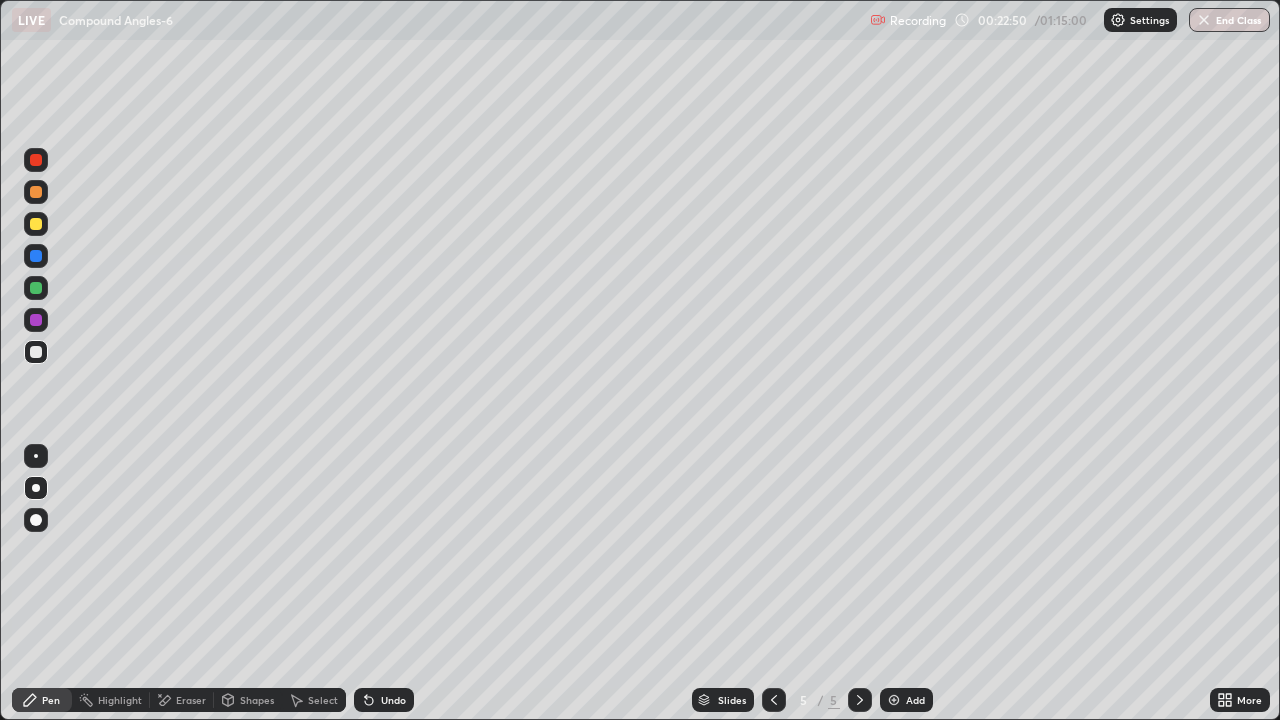 click at bounding box center (36, 288) 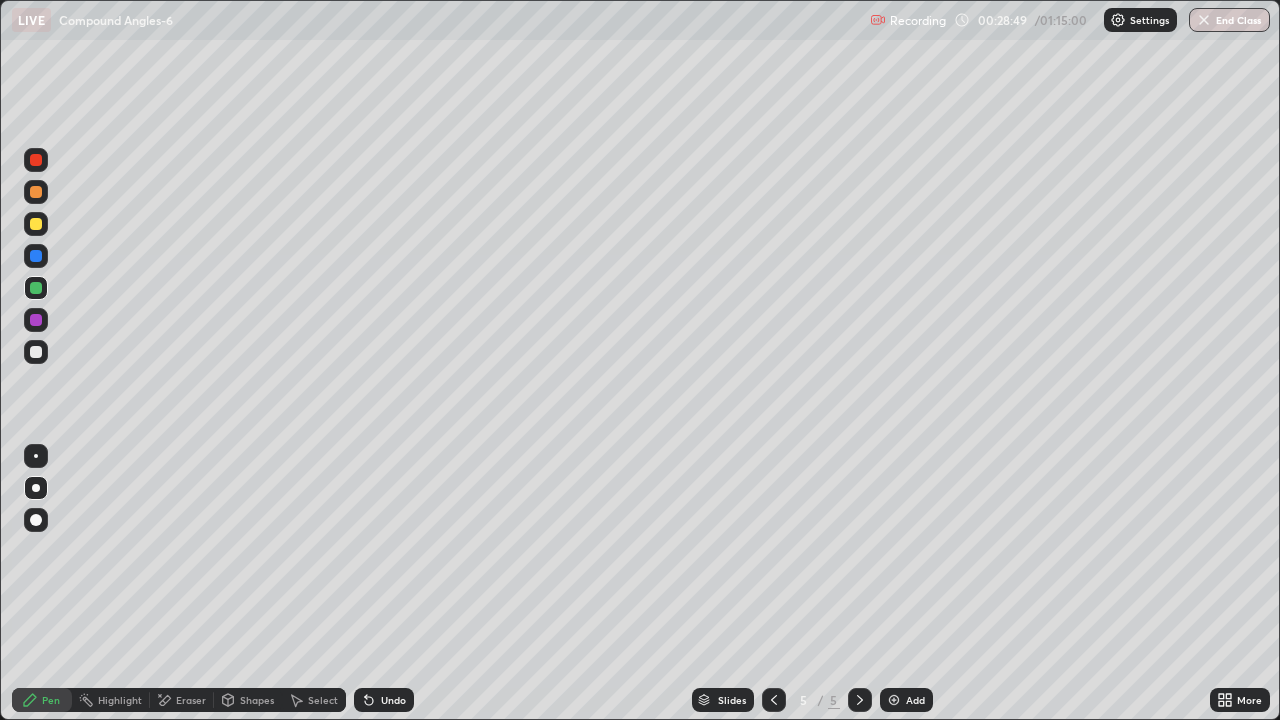 click on "Eraser" at bounding box center (182, 700) 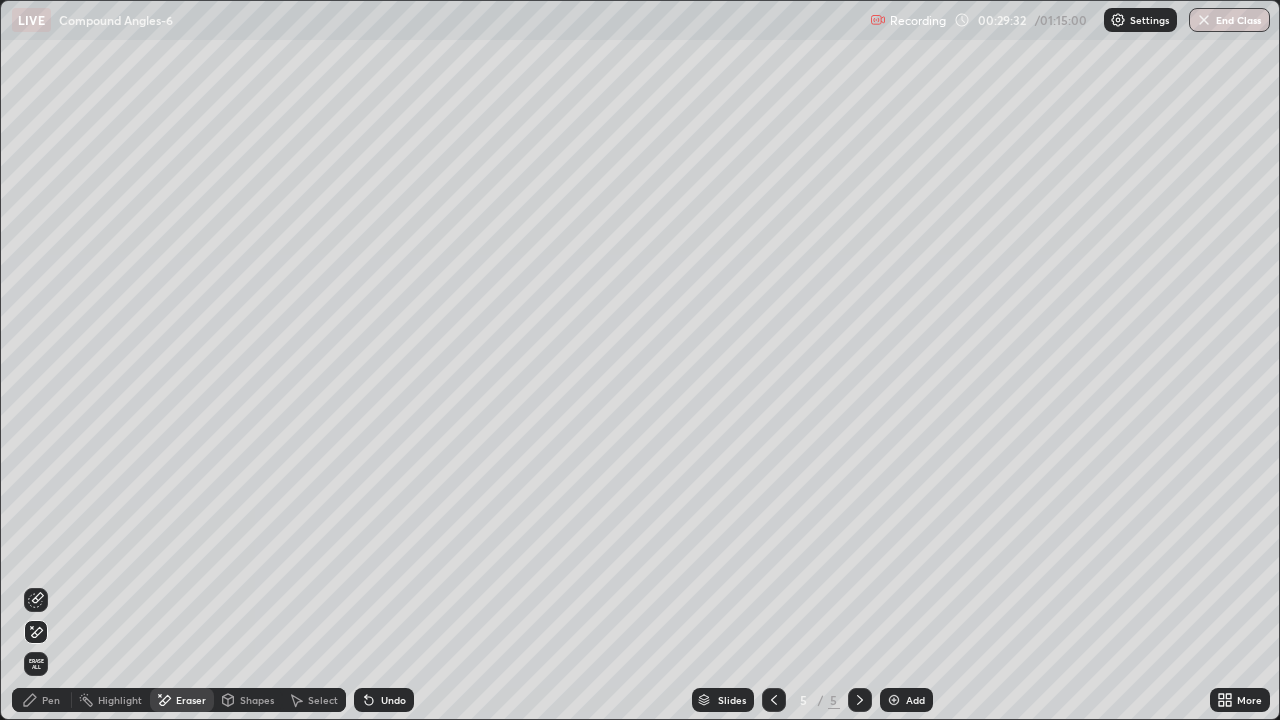 click on "Undo" at bounding box center [393, 700] 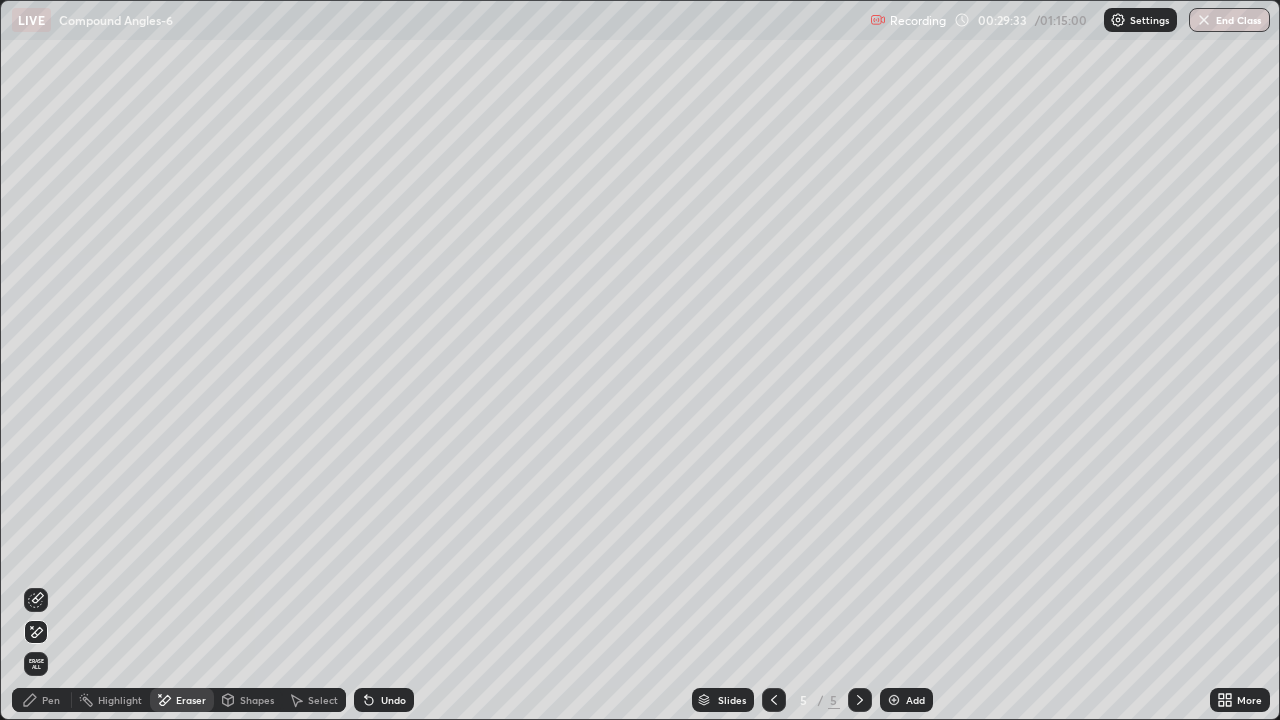 click on "Undo" at bounding box center [384, 700] 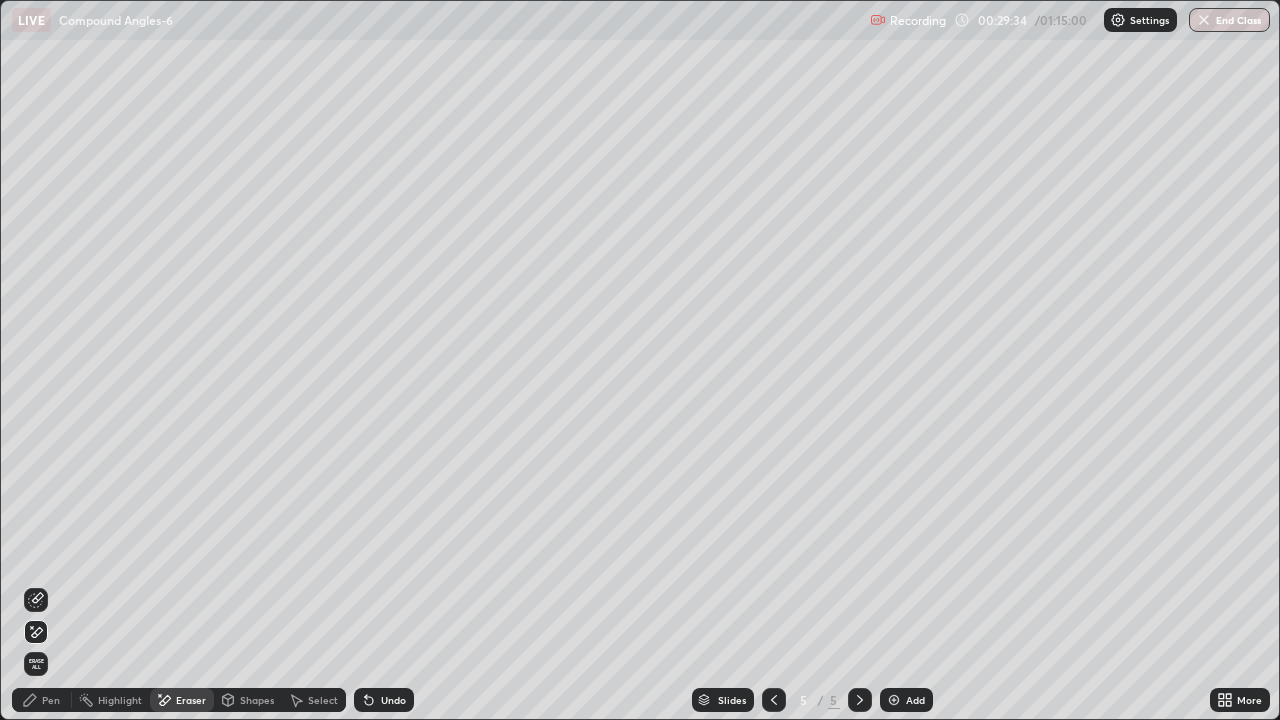 click on "Undo" at bounding box center [393, 700] 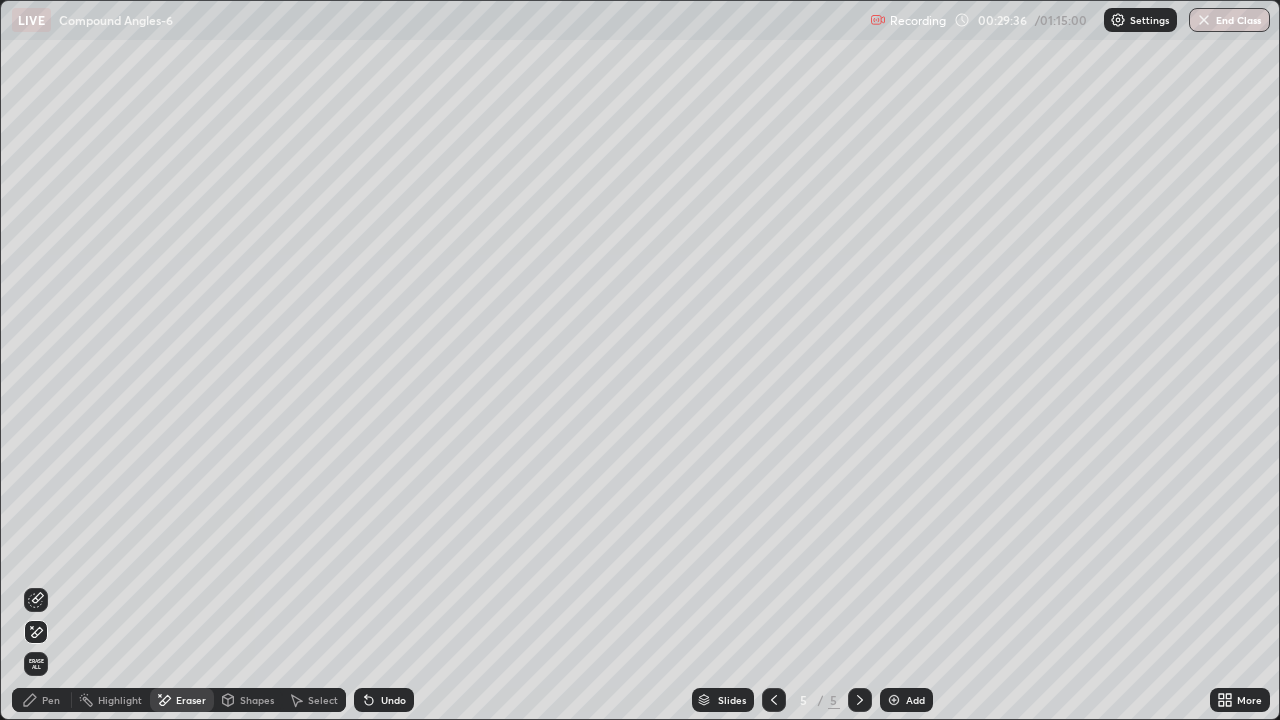 click on "Pen" at bounding box center (42, 700) 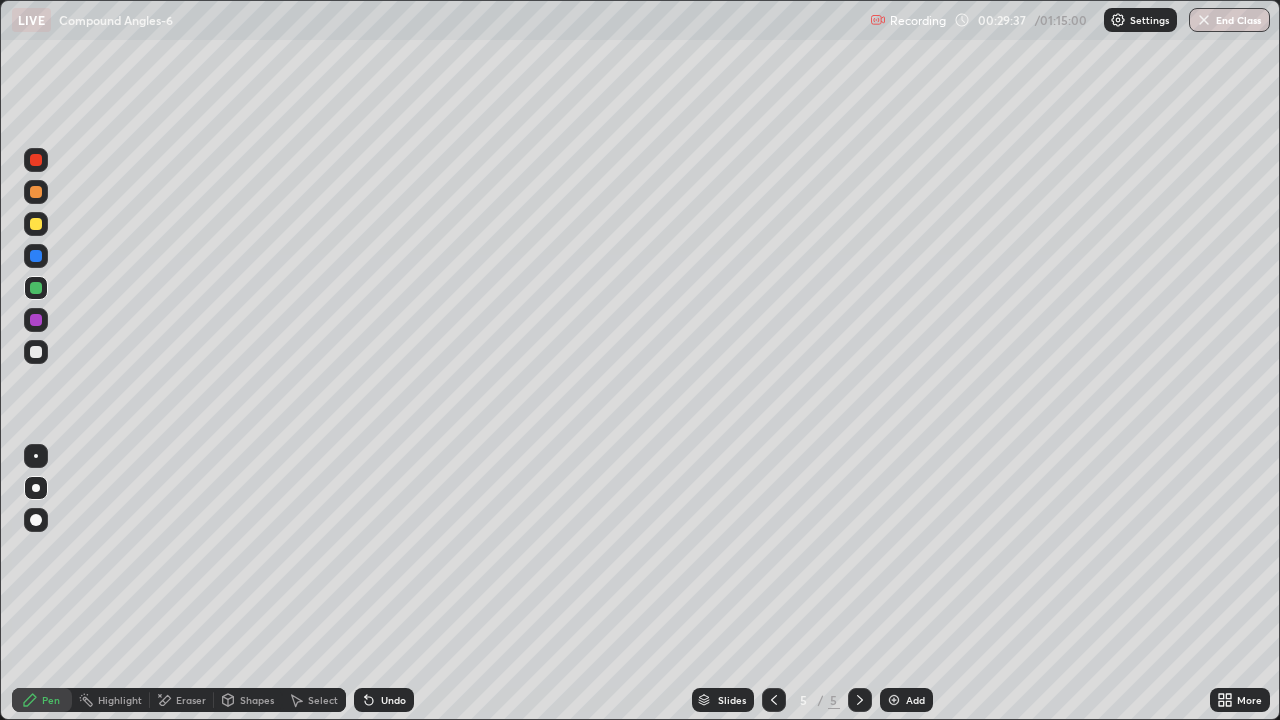 click at bounding box center [36, 352] 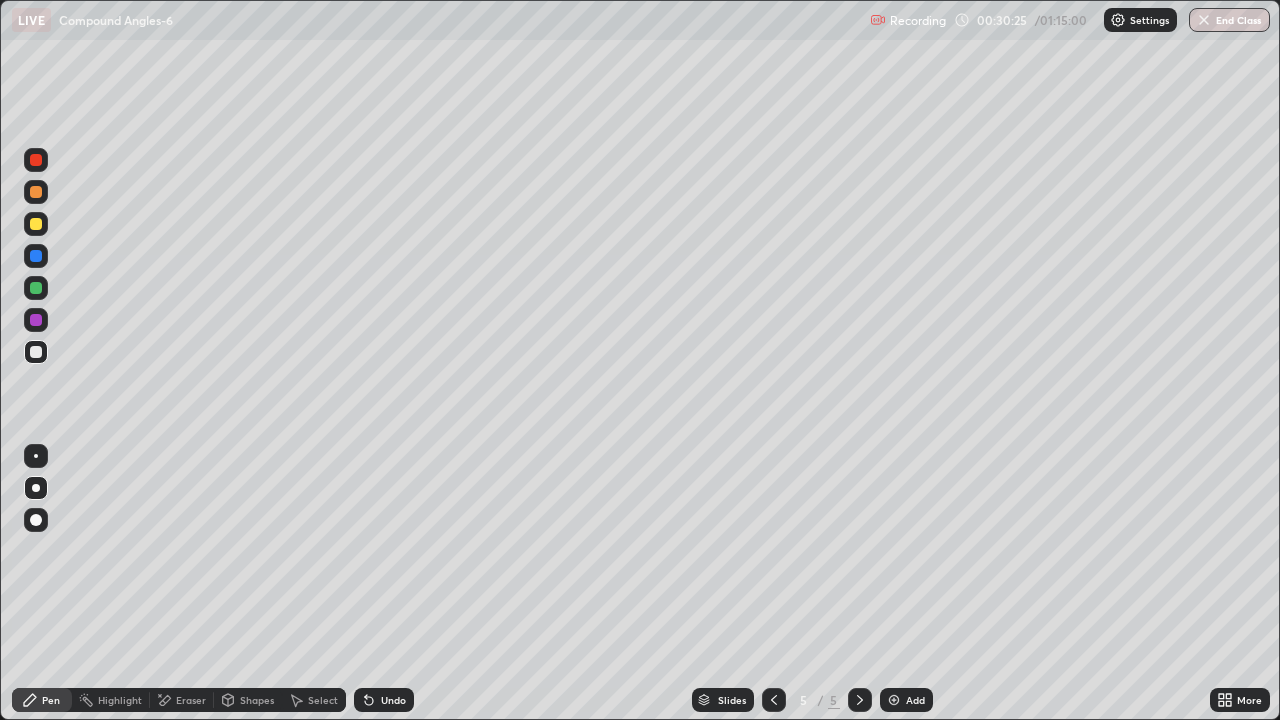click on "Add" at bounding box center [906, 700] 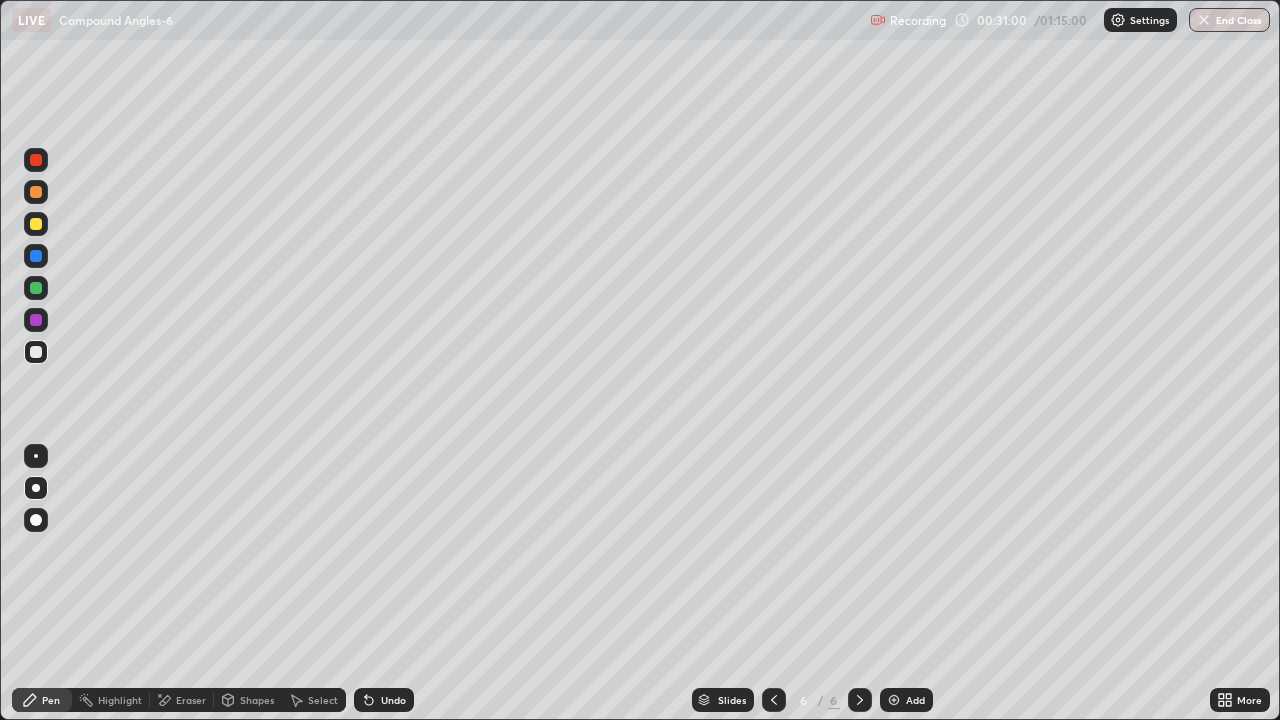 click at bounding box center (36, 288) 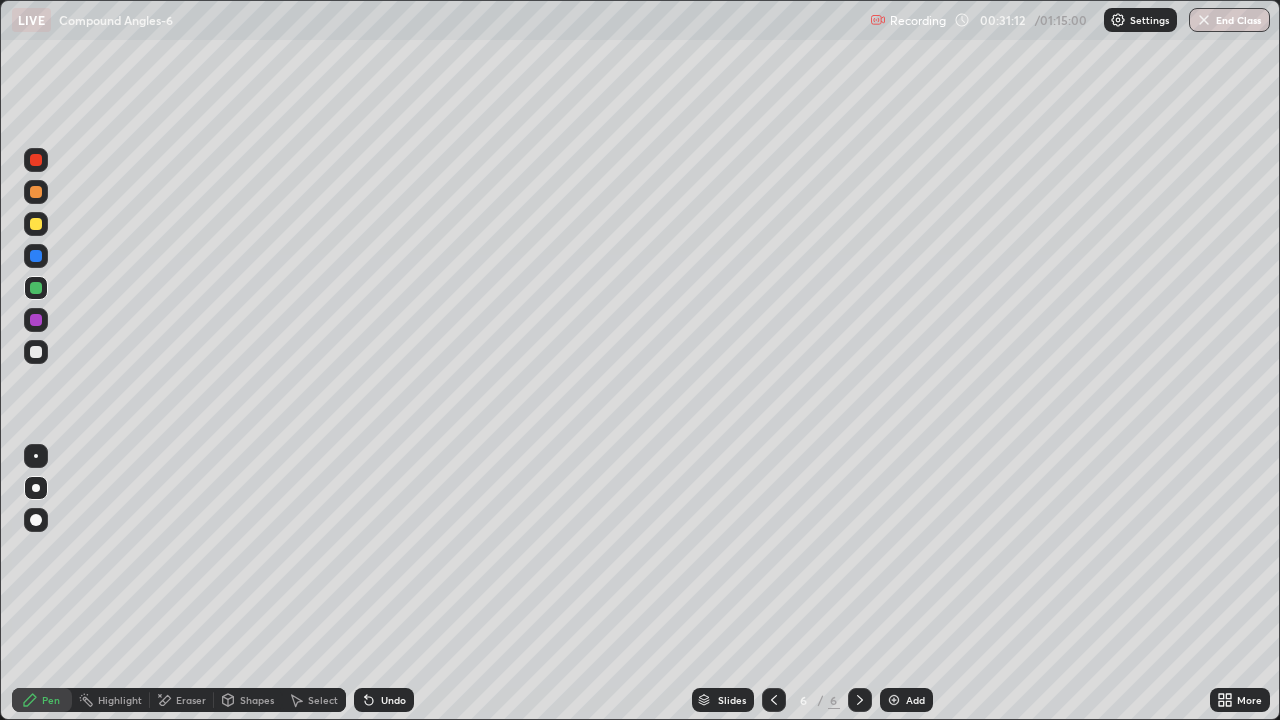 click at bounding box center [36, 352] 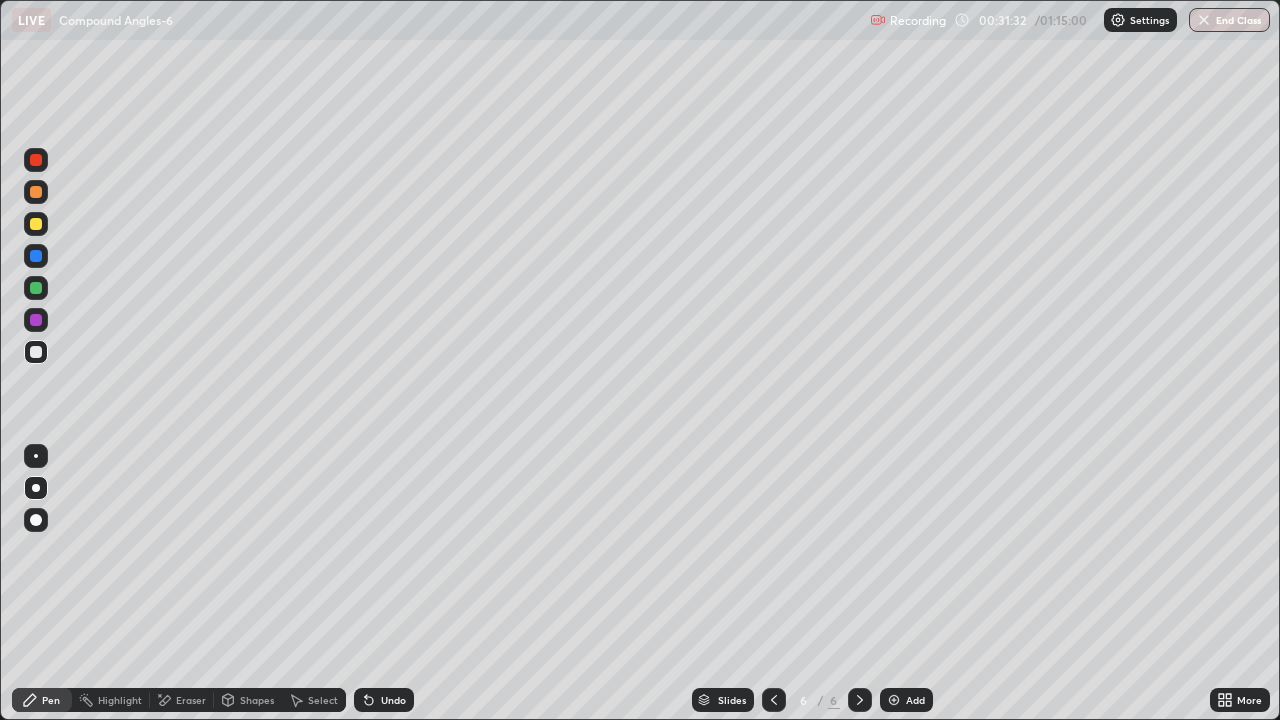 click at bounding box center (36, 320) 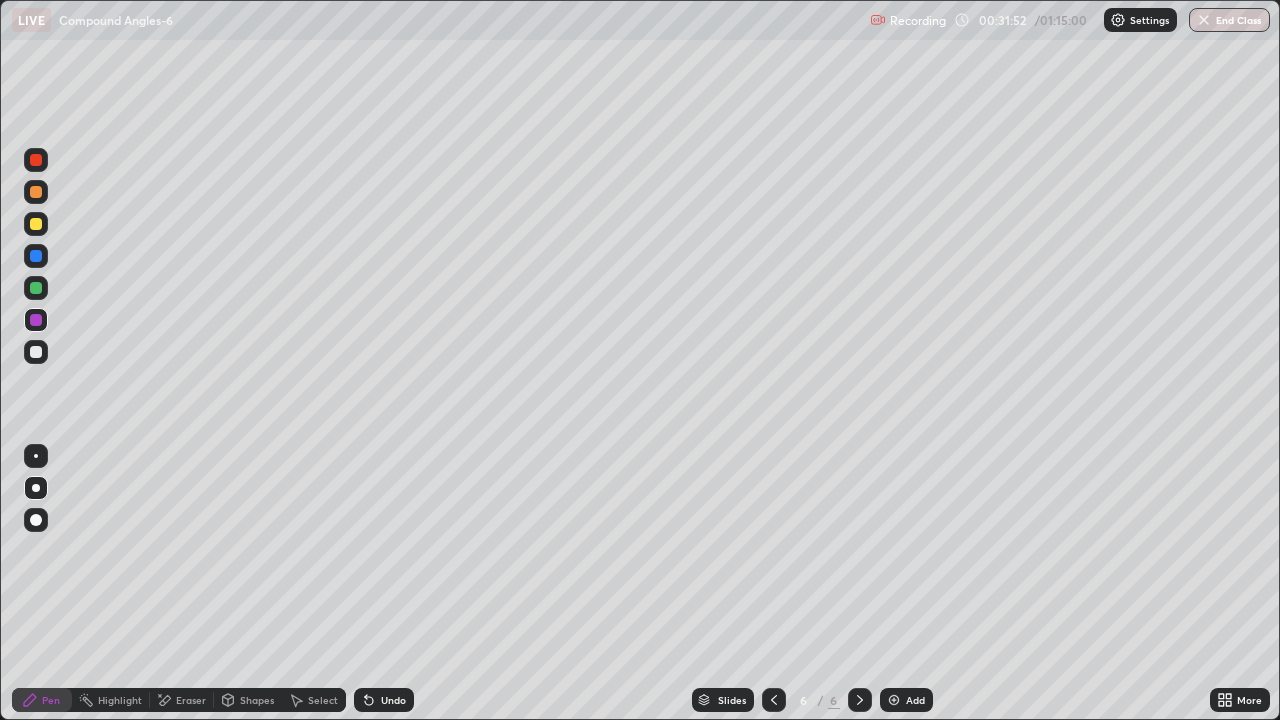 click at bounding box center [36, 352] 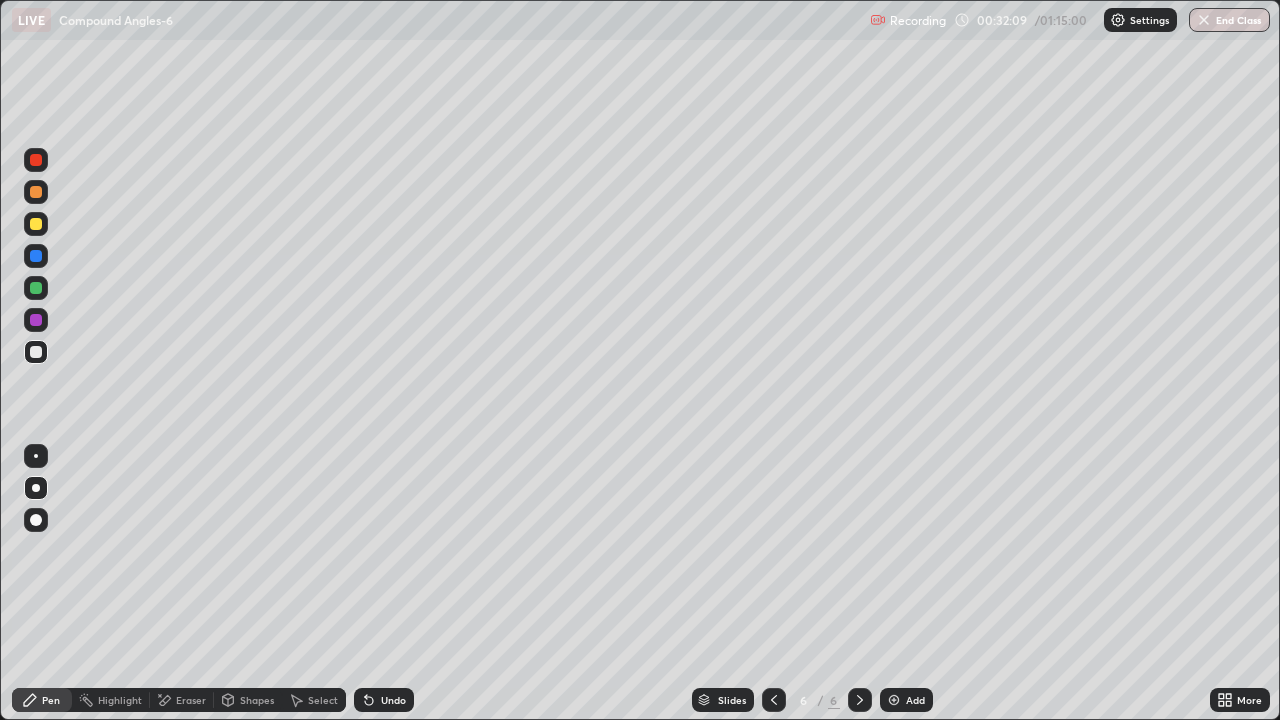 click on "Undo" at bounding box center [393, 700] 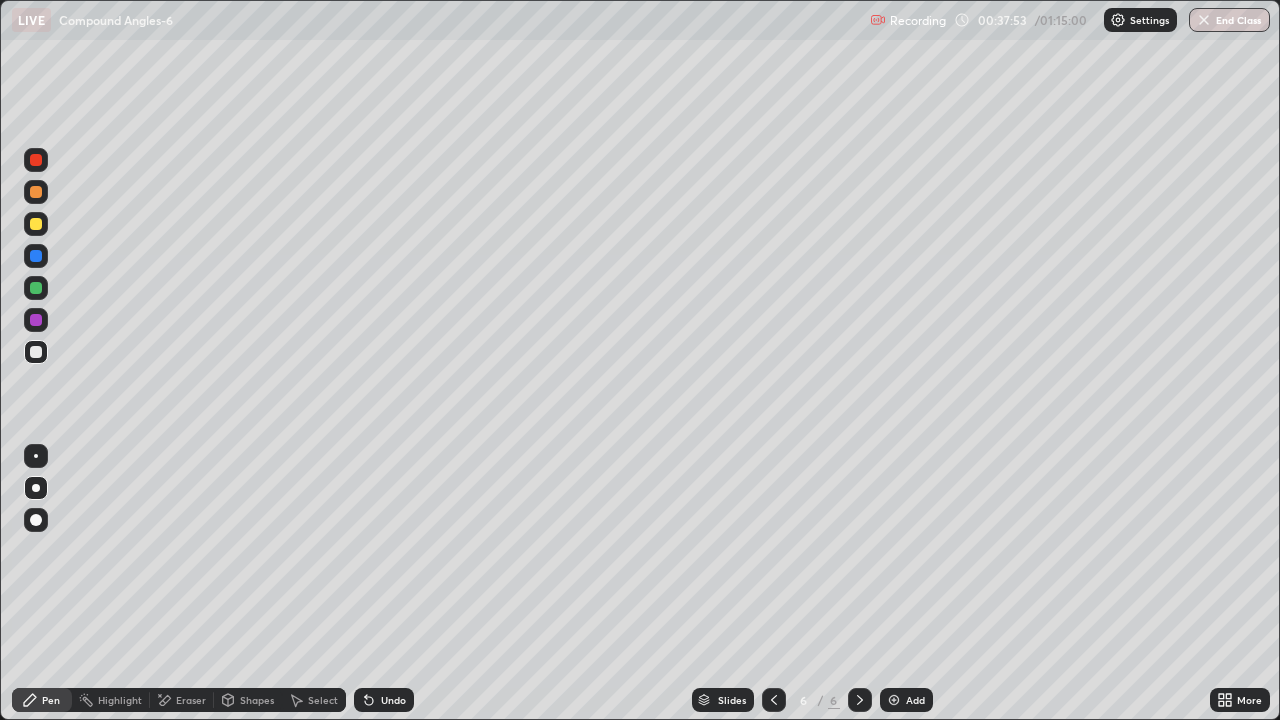 click on "Add" at bounding box center (906, 700) 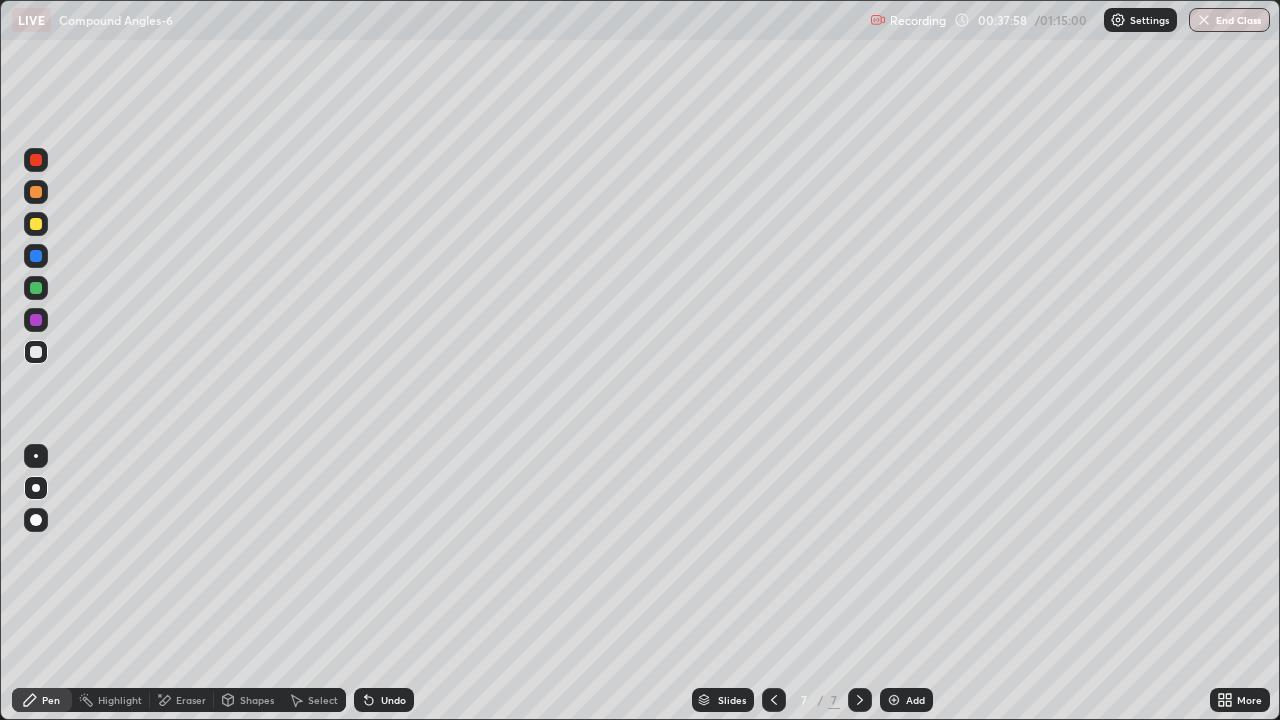 click at bounding box center (36, 192) 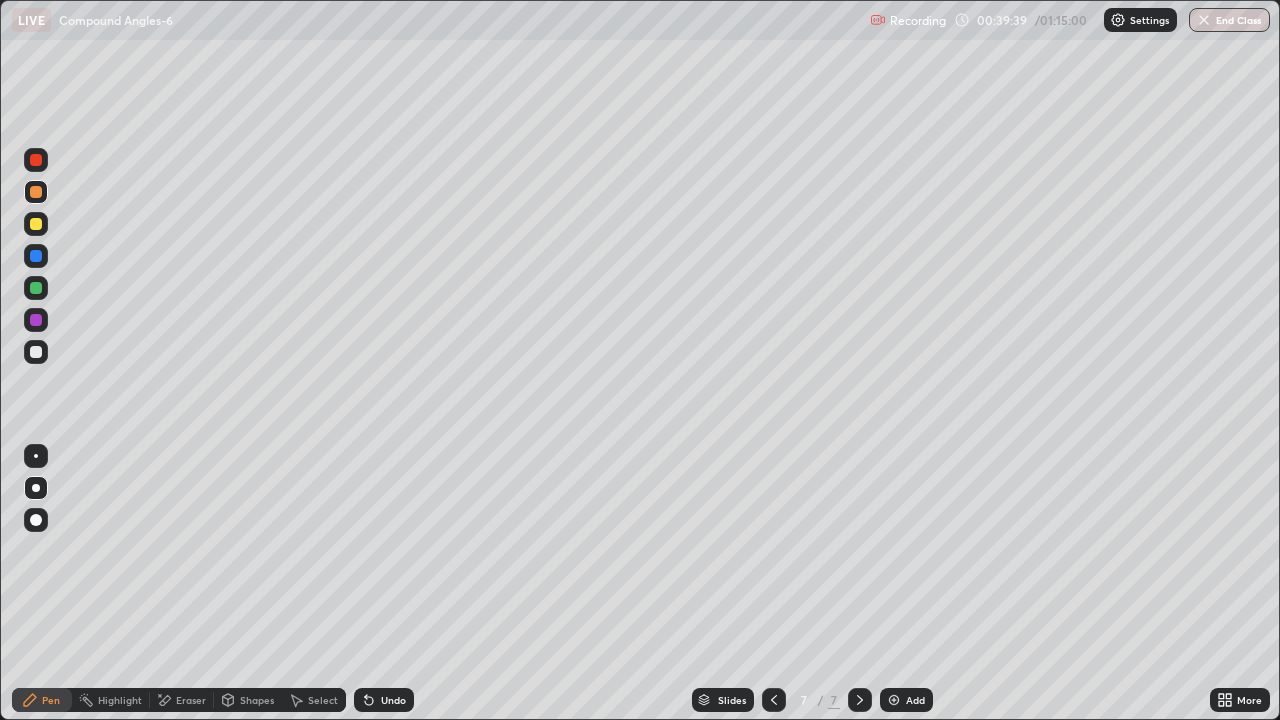click on "Undo" at bounding box center (393, 700) 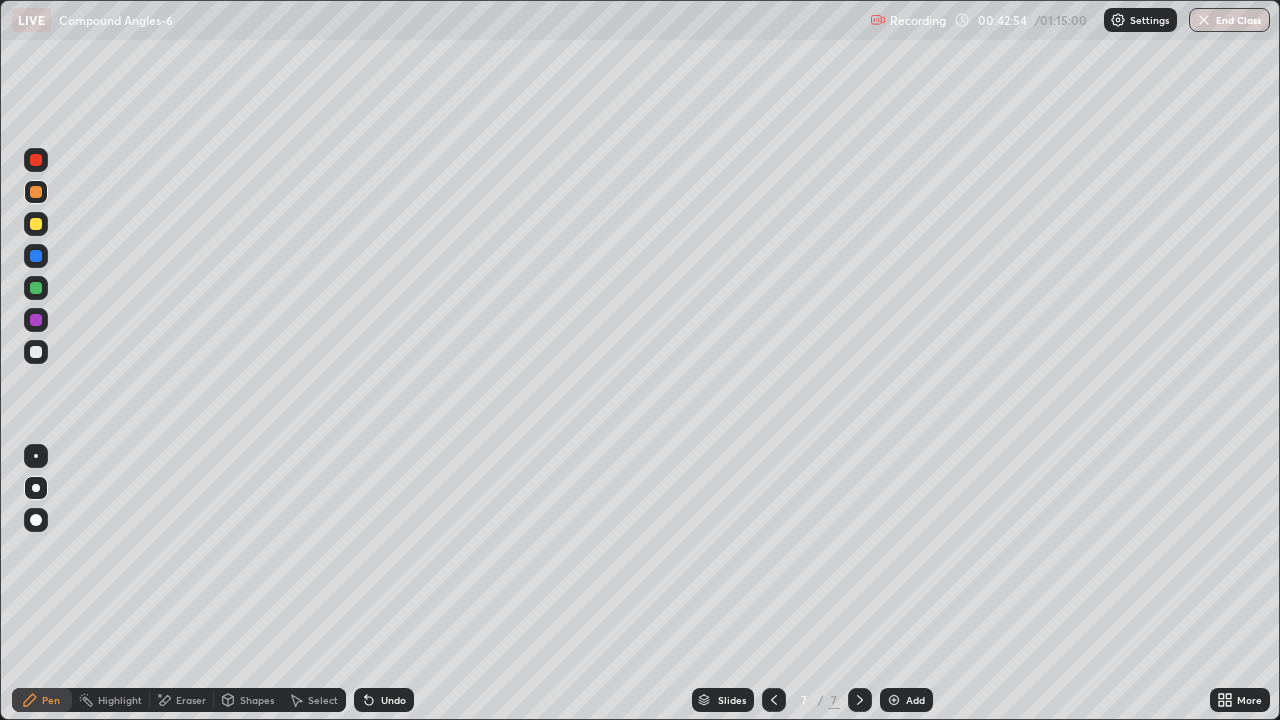 click on "Add" at bounding box center [915, 700] 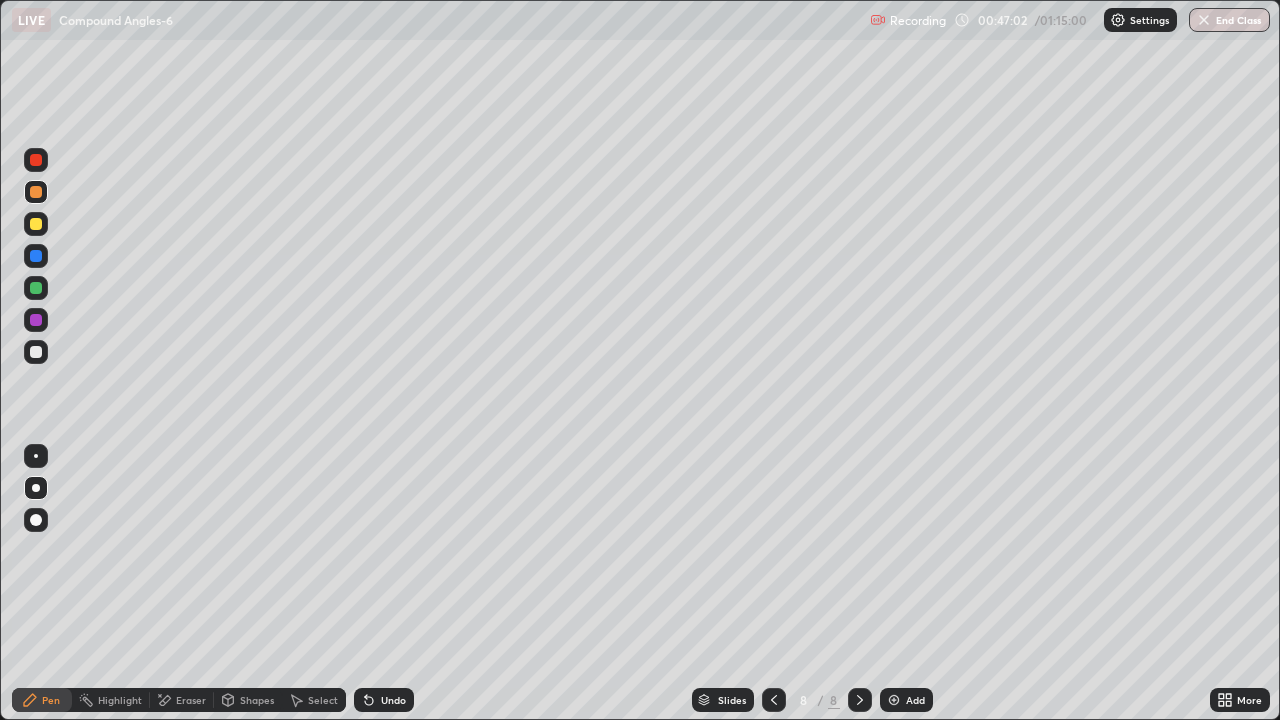 click at bounding box center (36, 352) 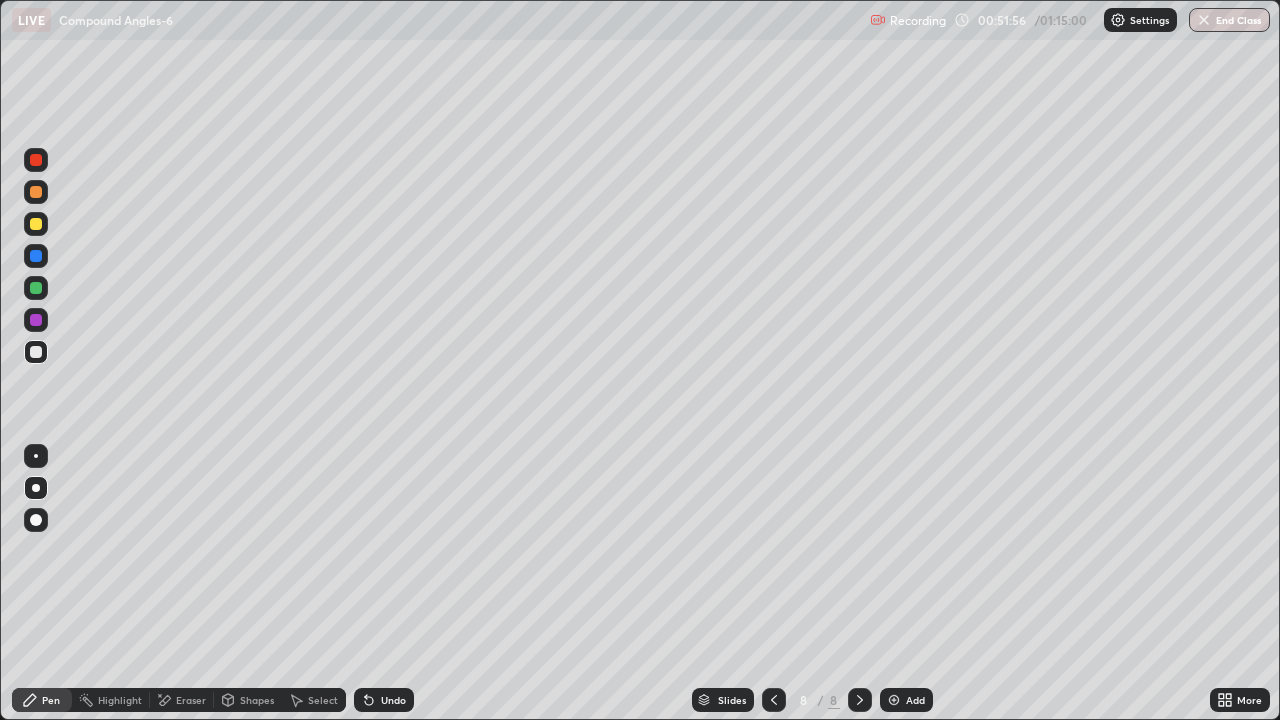 click on "Add" at bounding box center (915, 700) 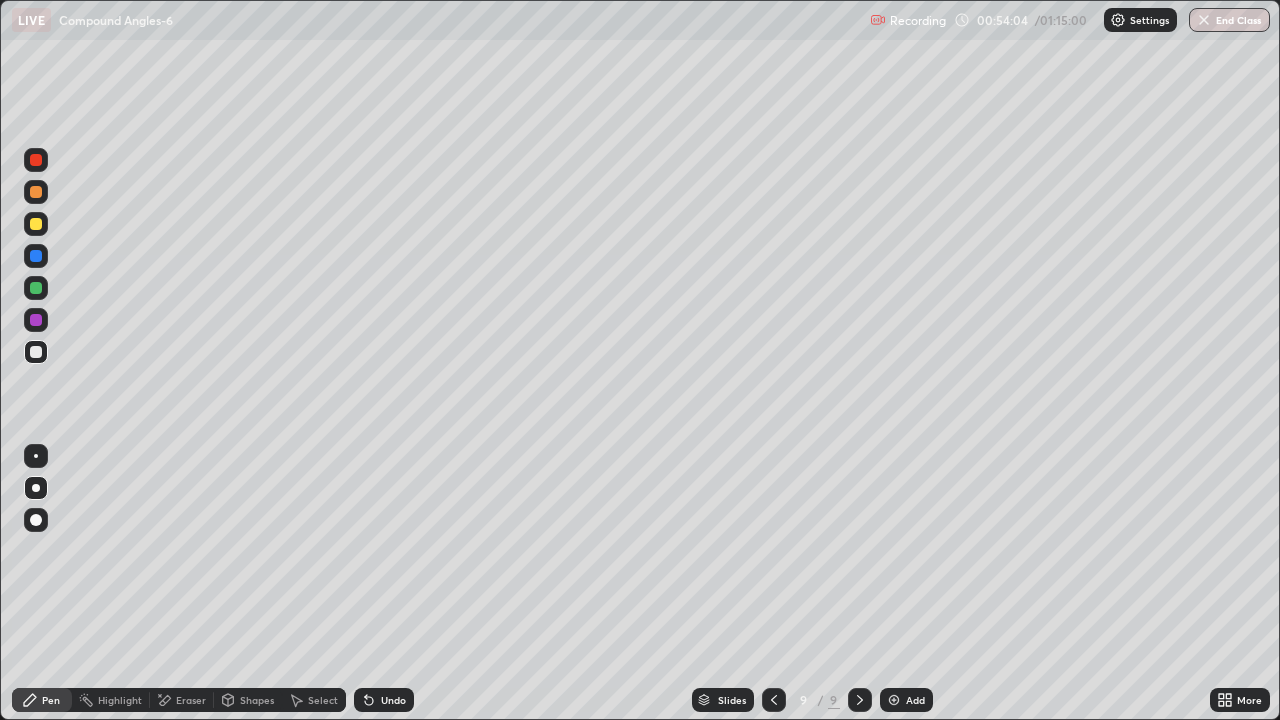 click on "Eraser" at bounding box center [182, 700] 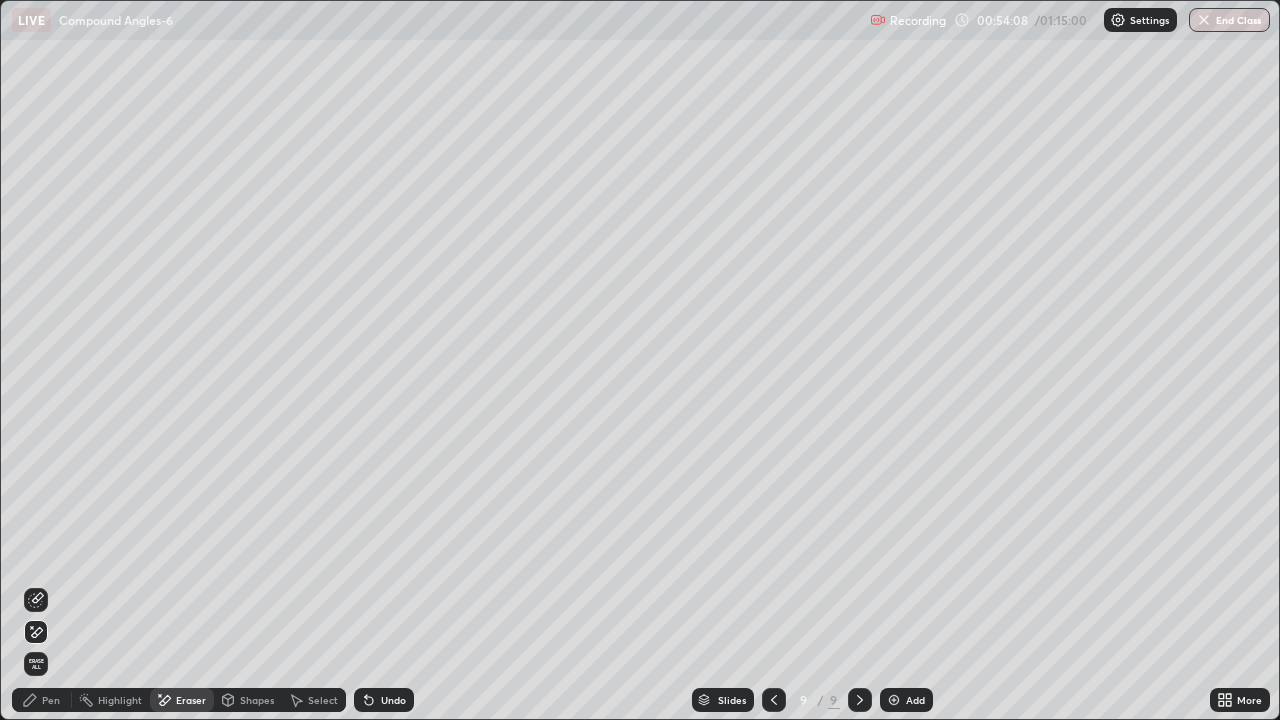 click on "Pen" at bounding box center (42, 700) 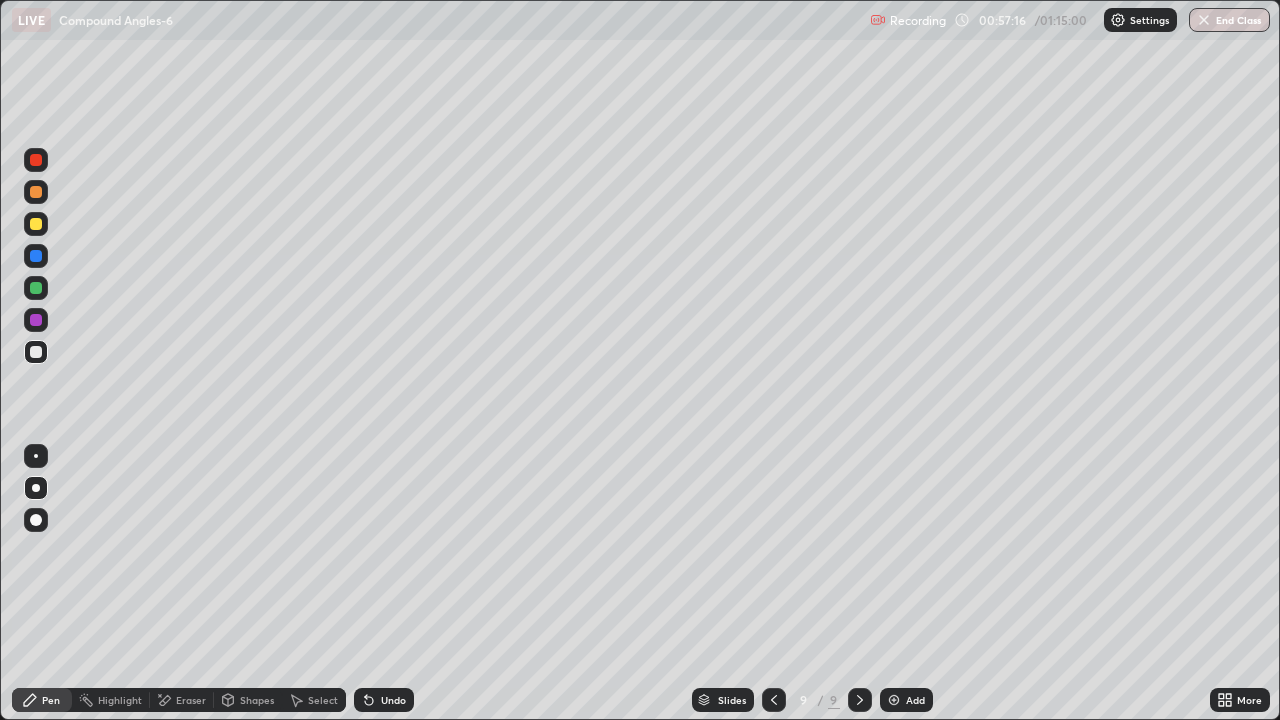 click on "Add" at bounding box center [906, 700] 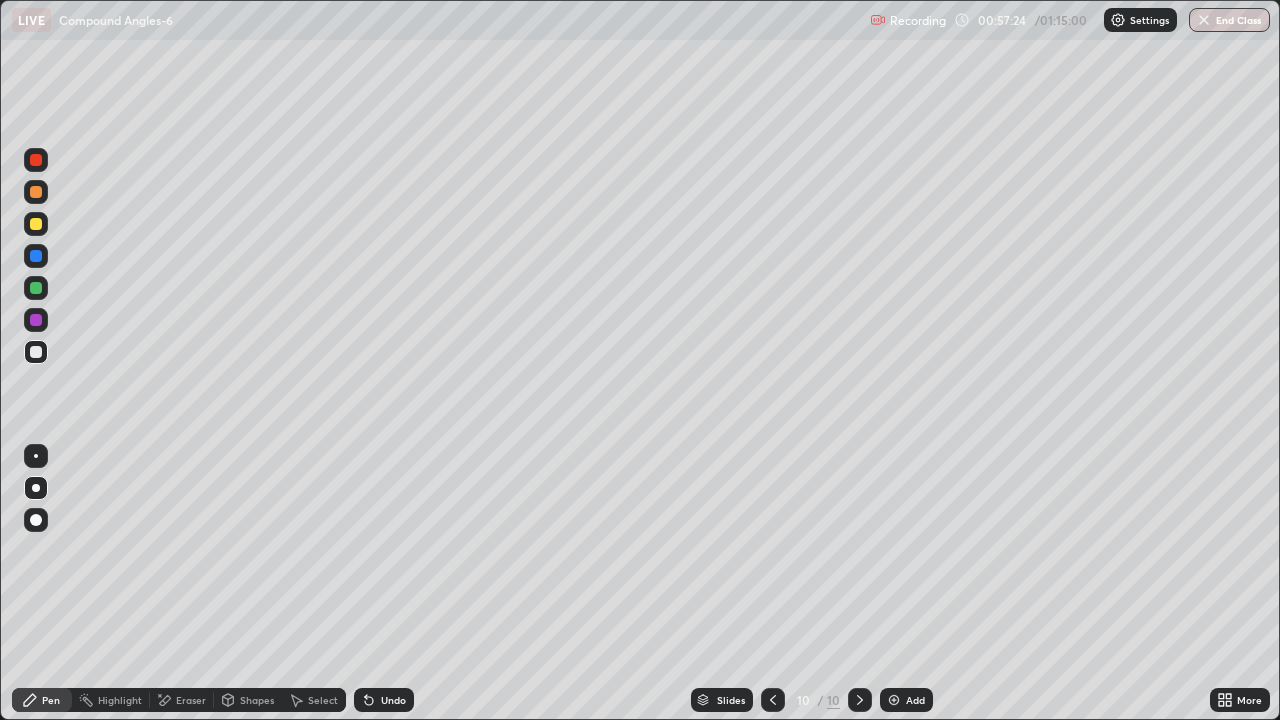 click 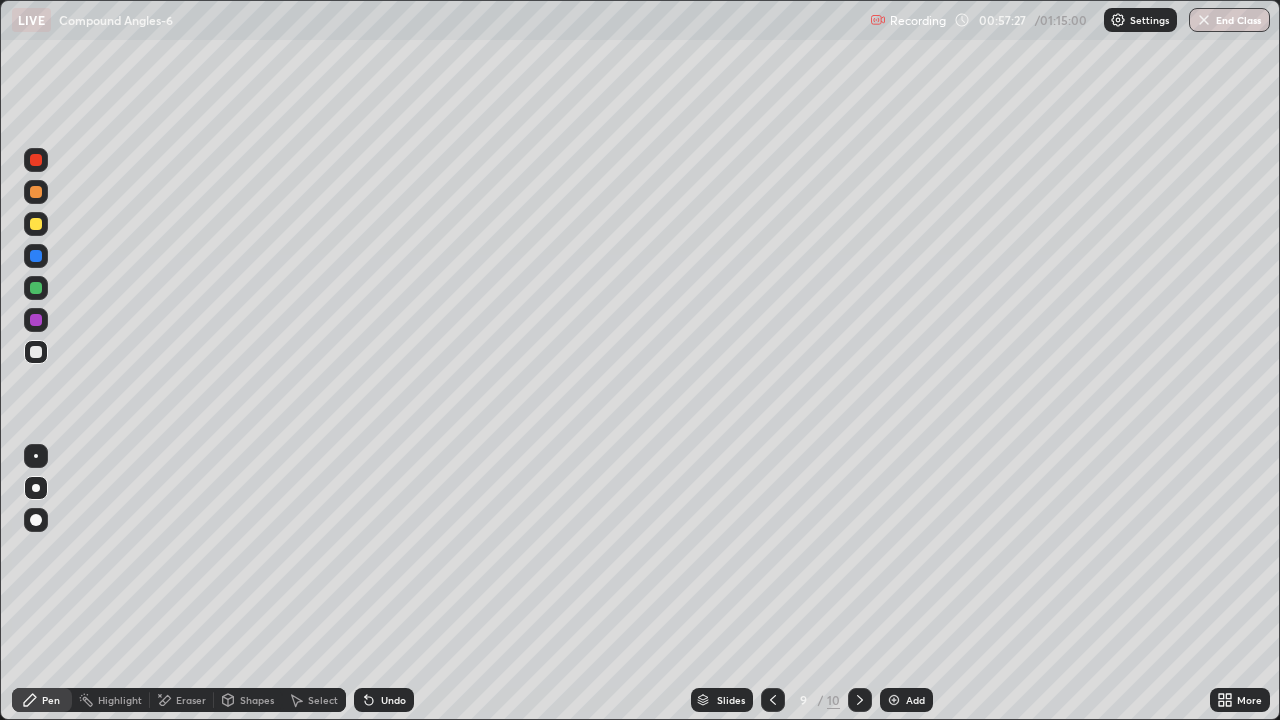 click 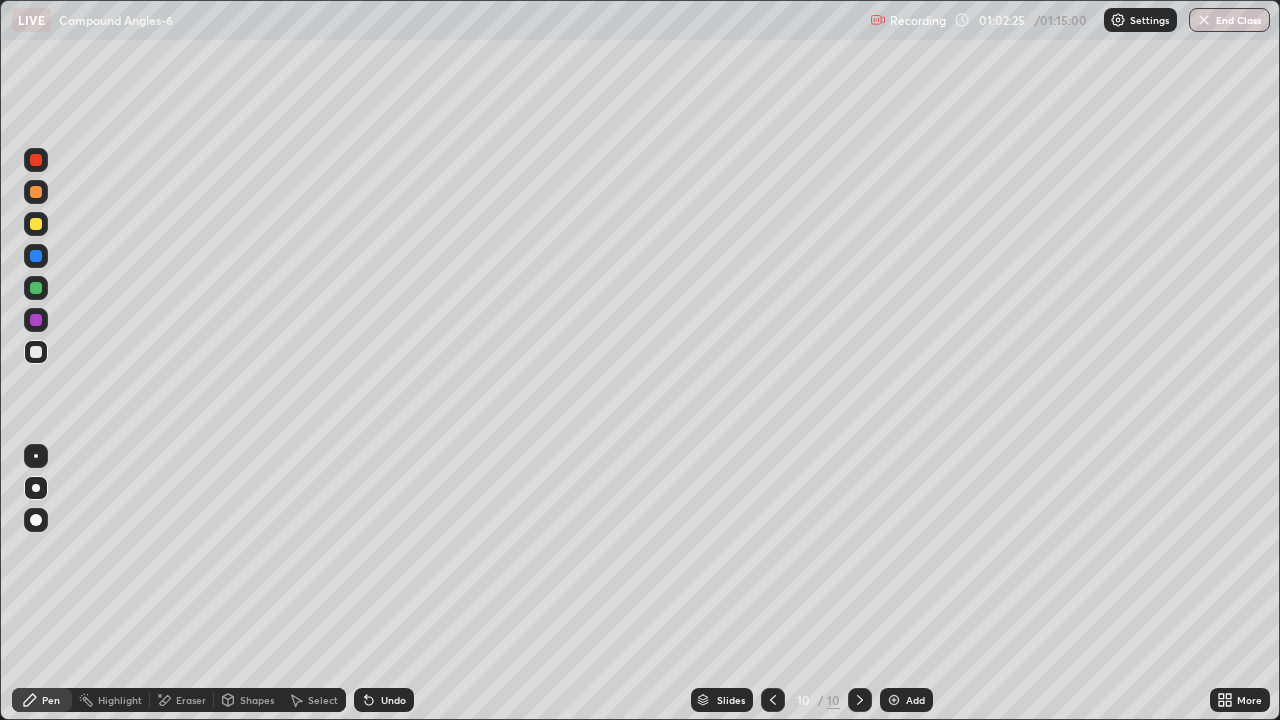click on "Add" at bounding box center (906, 700) 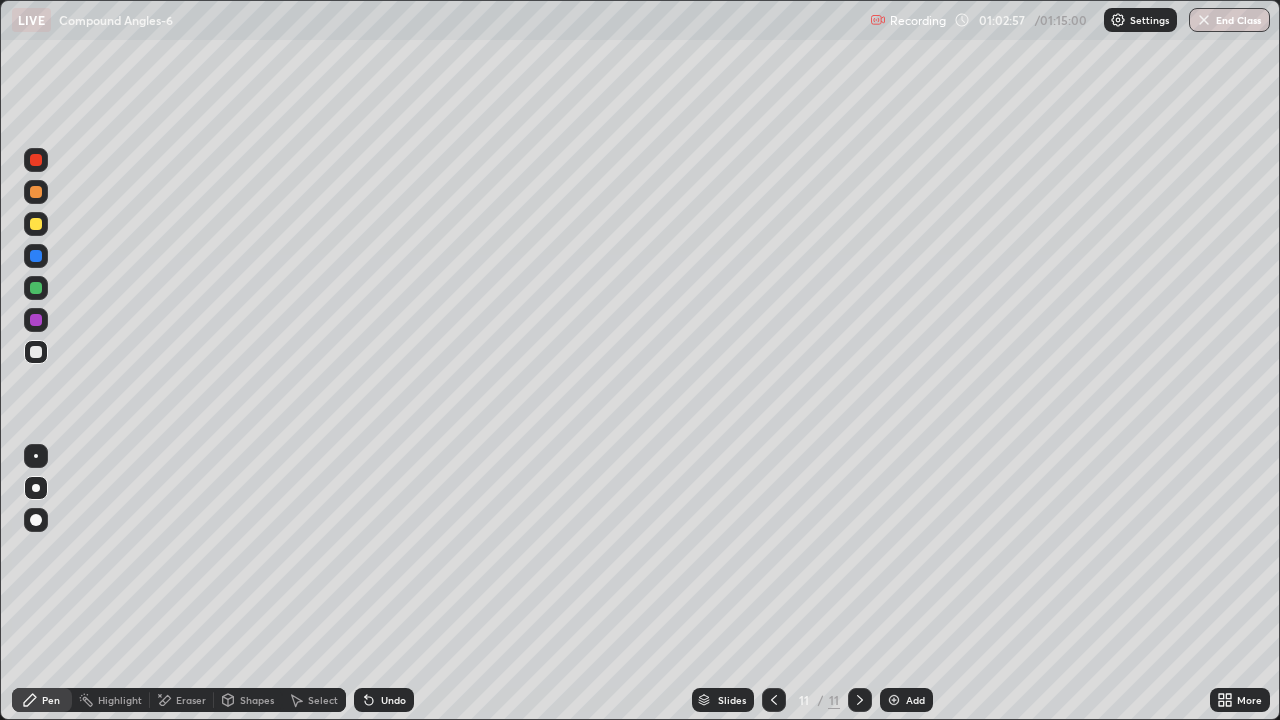 click at bounding box center (36, 288) 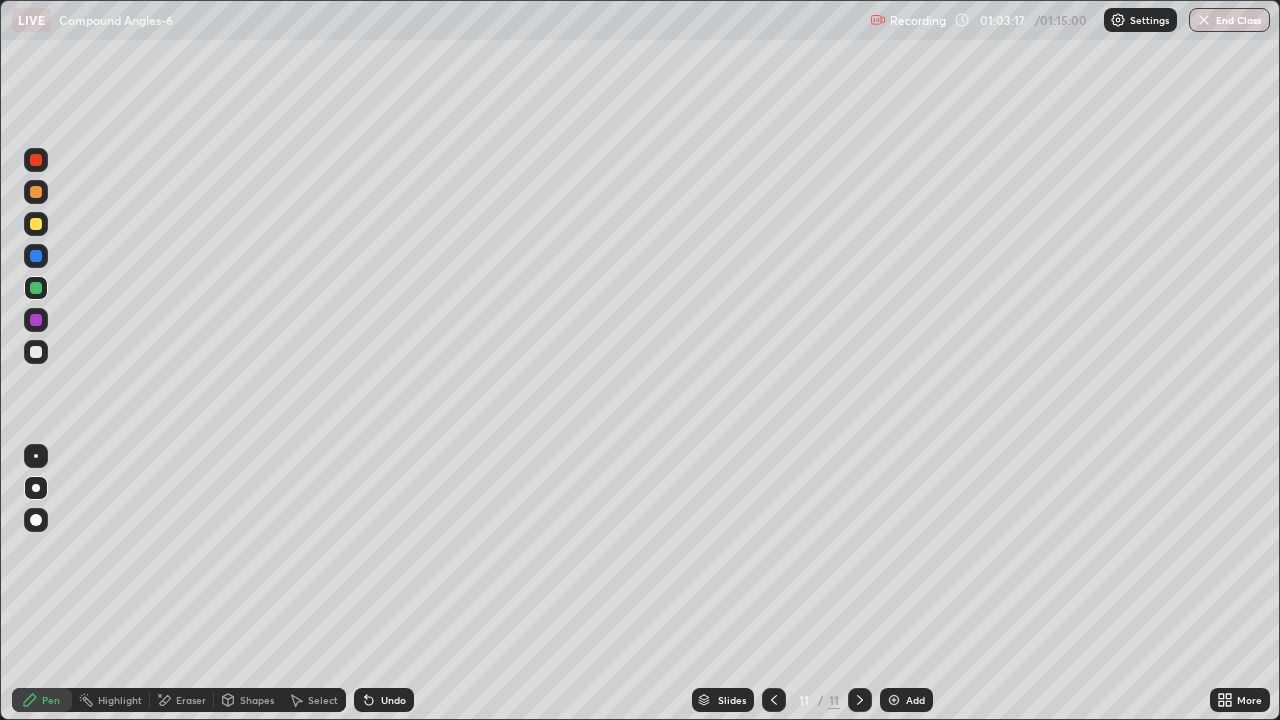 click 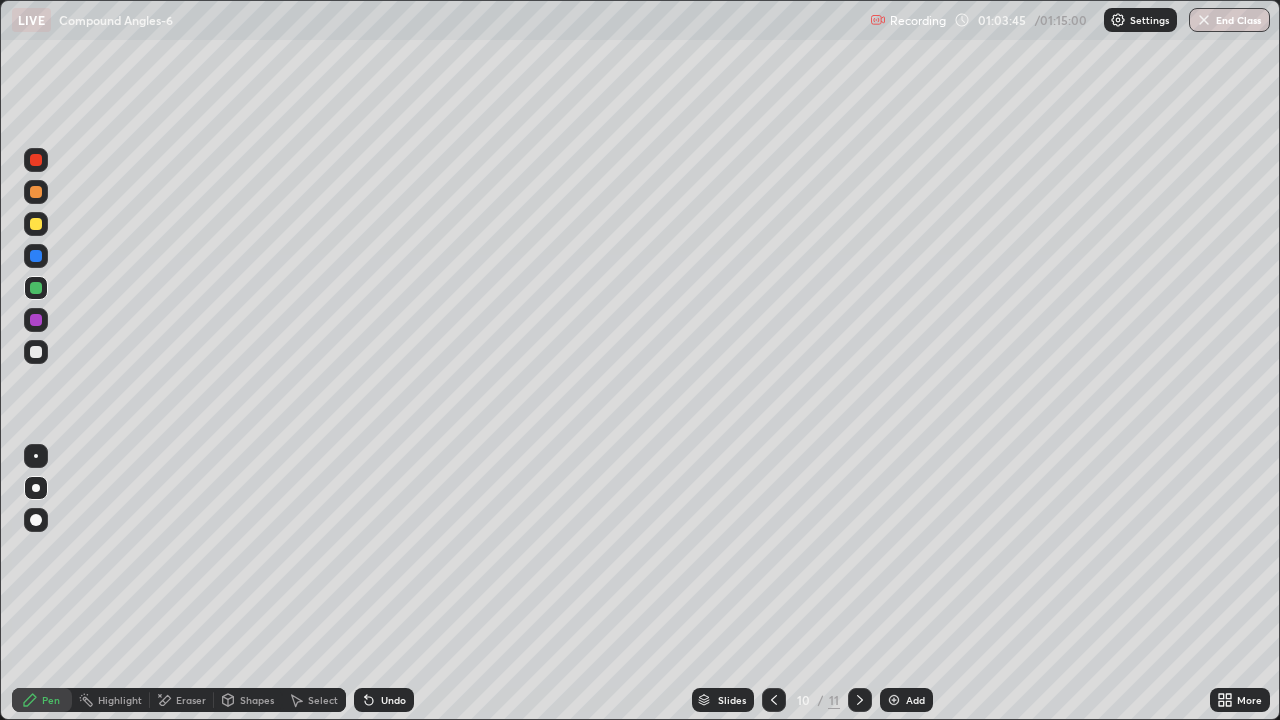 click at bounding box center [860, 700] 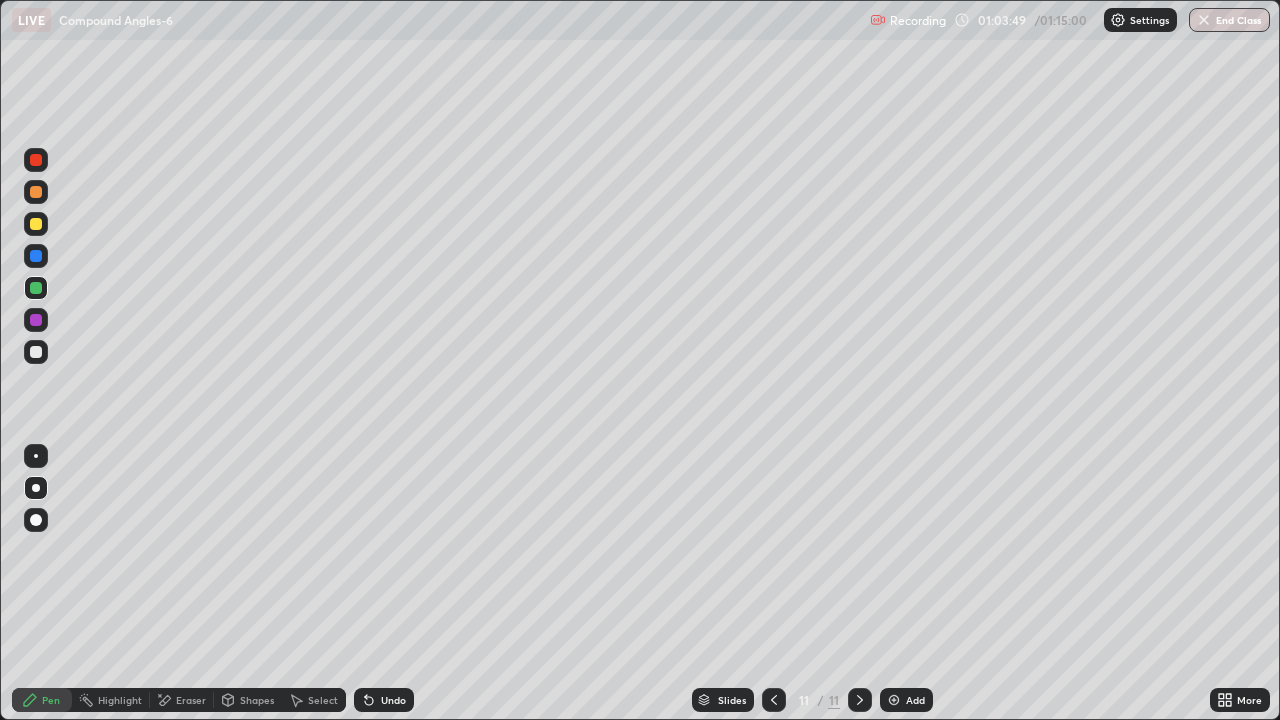 click on "Eraser" at bounding box center [182, 700] 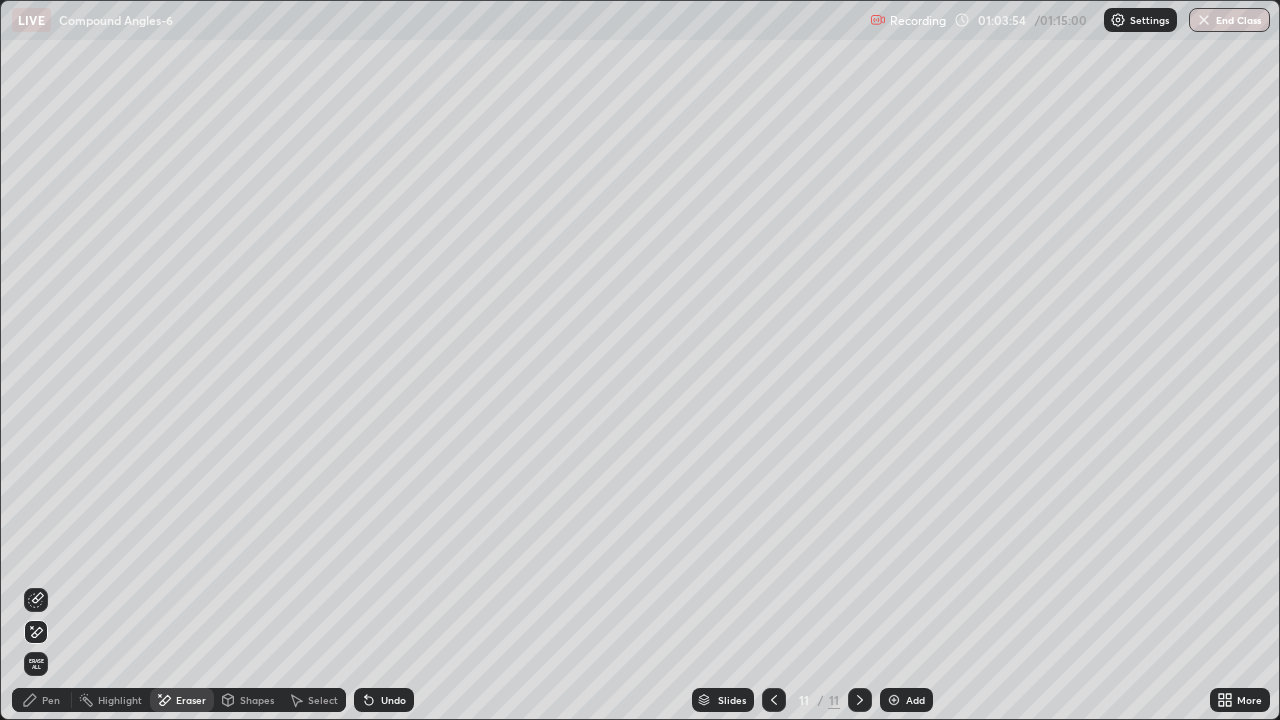 click on "Pen" at bounding box center [42, 700] 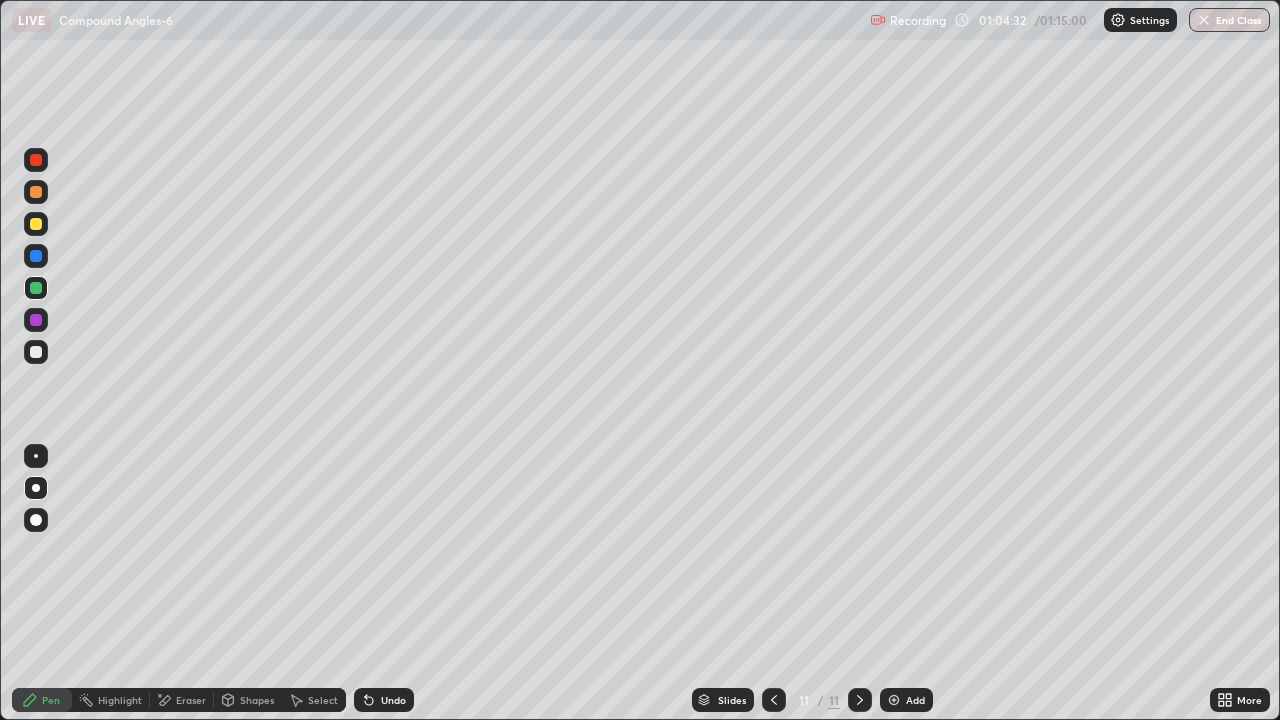click at bounding box center (36, 352) 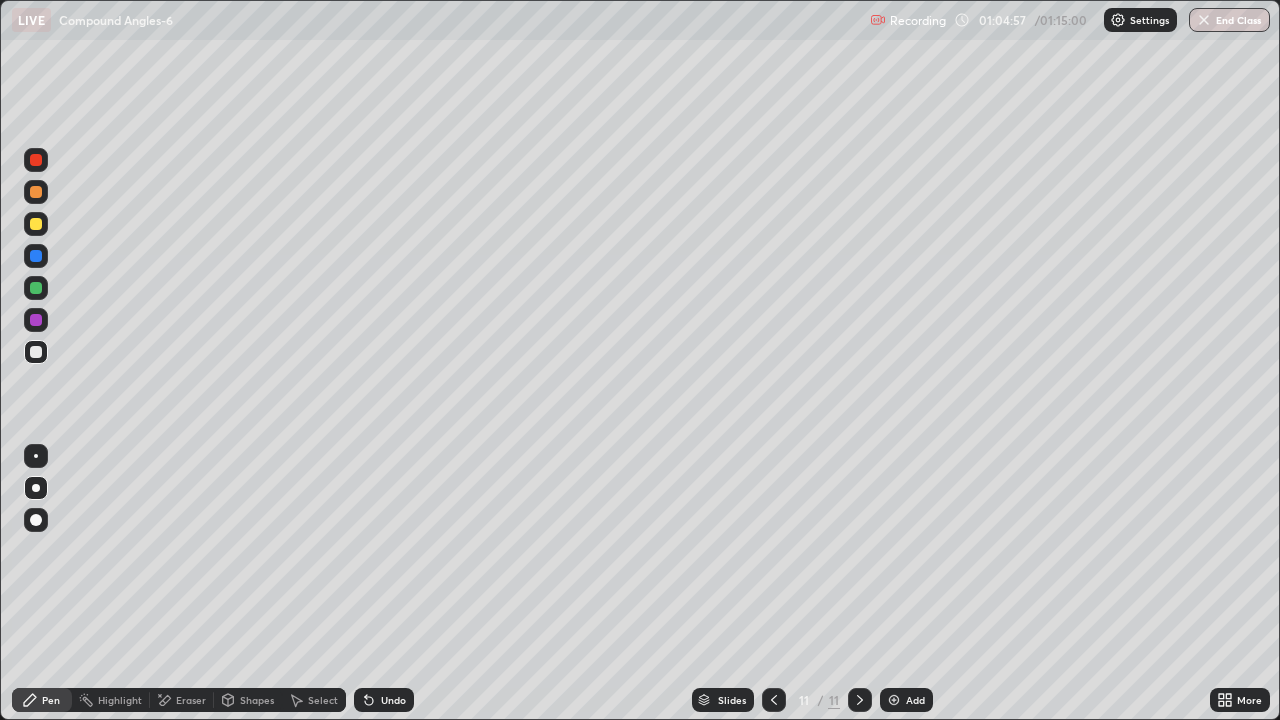 click at bounding box center (36, 288) 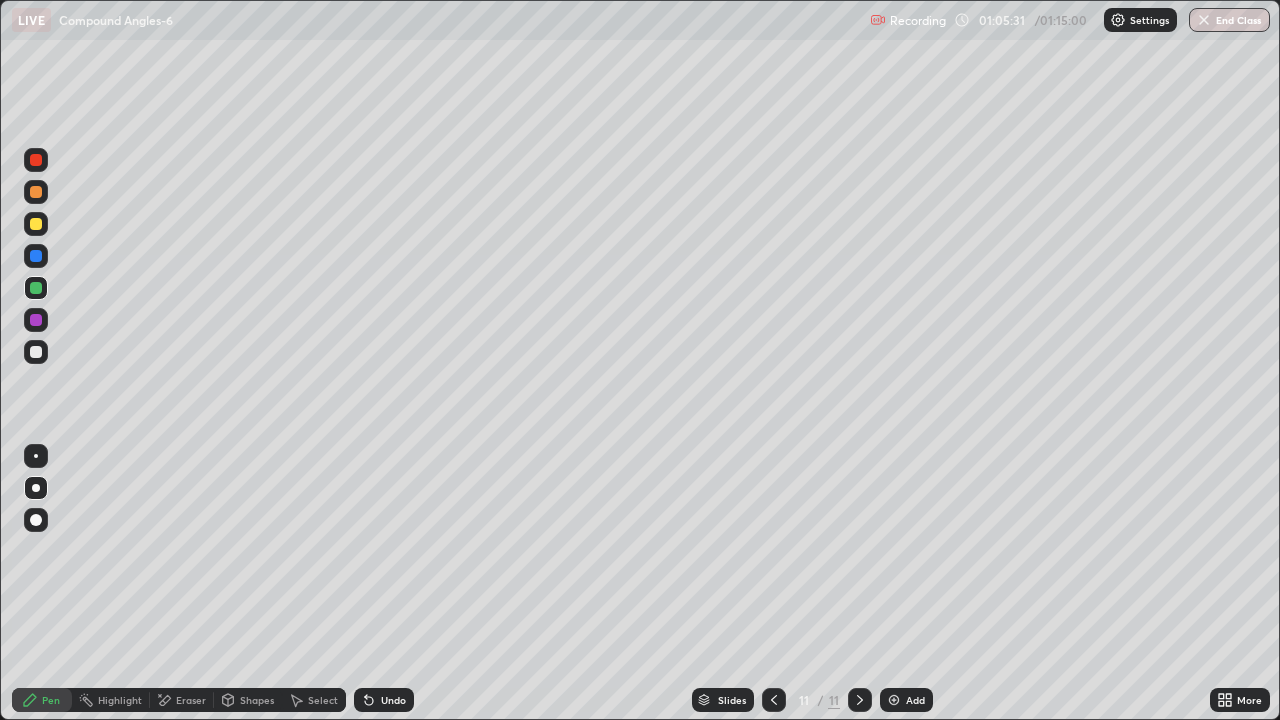 click at bounding box center (36, 352) 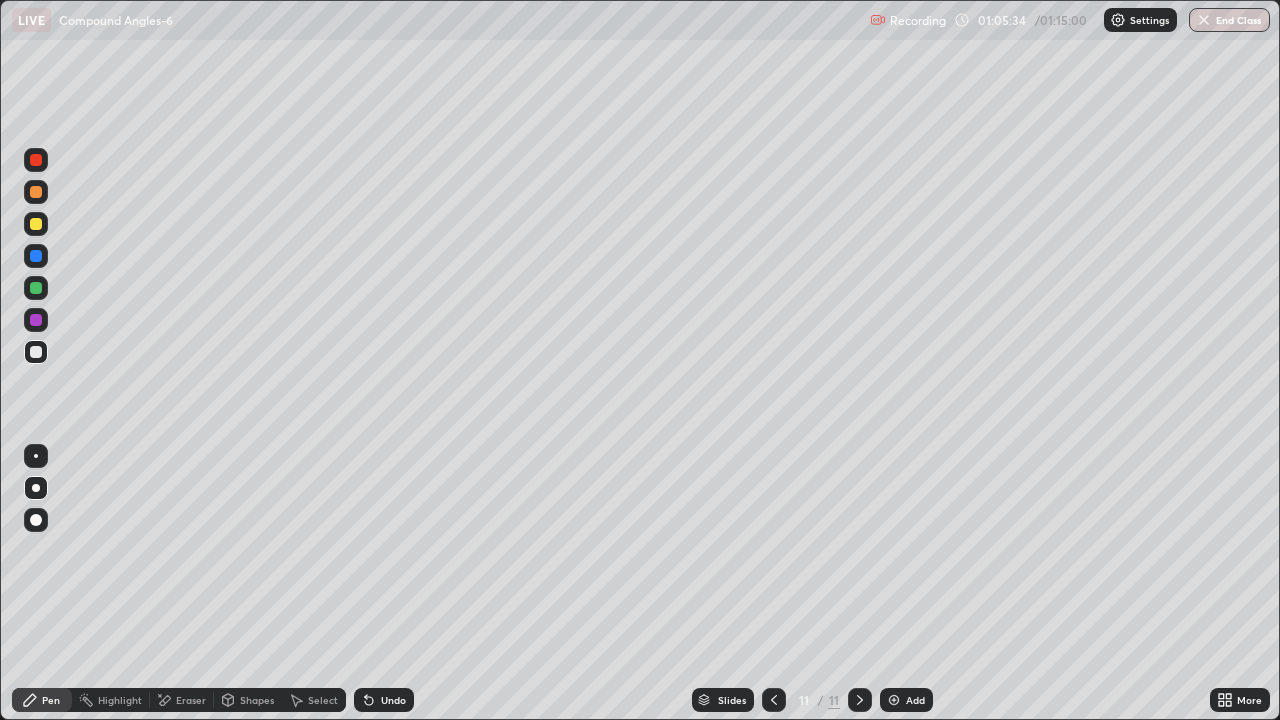 click at bounding box center (36, 288) 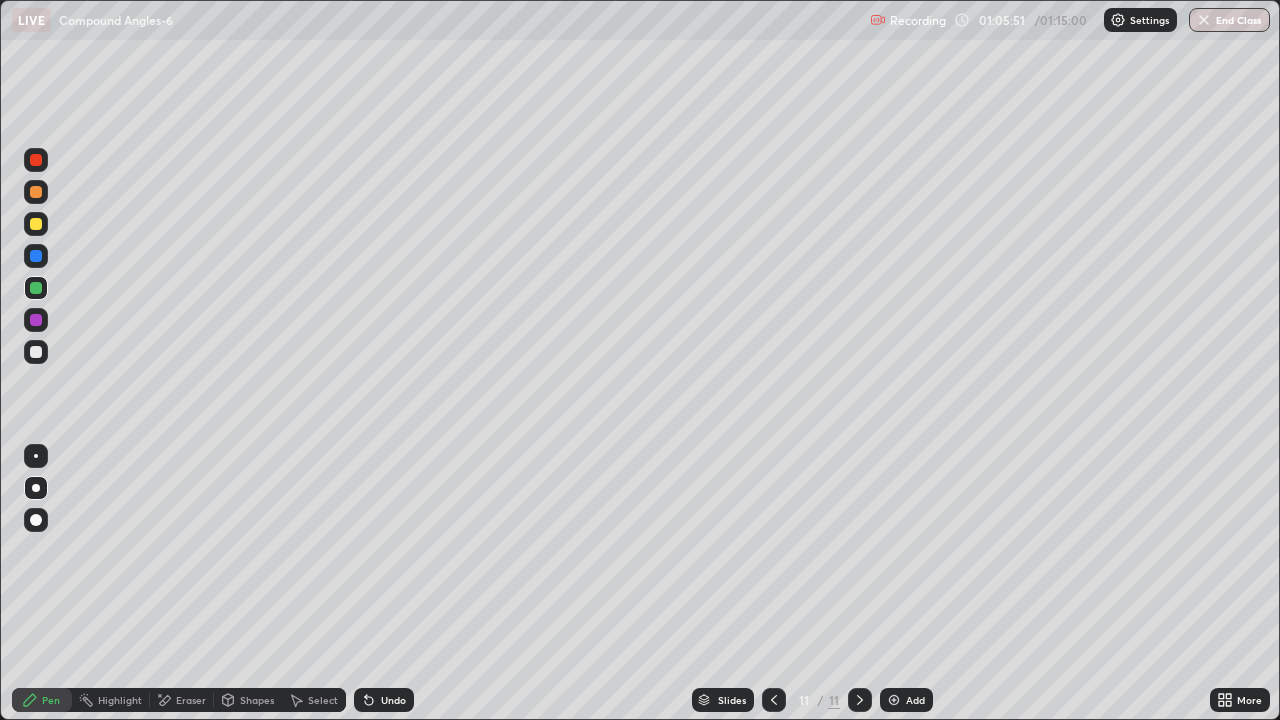 click on "Eraser" at bounding box center [191, 700] 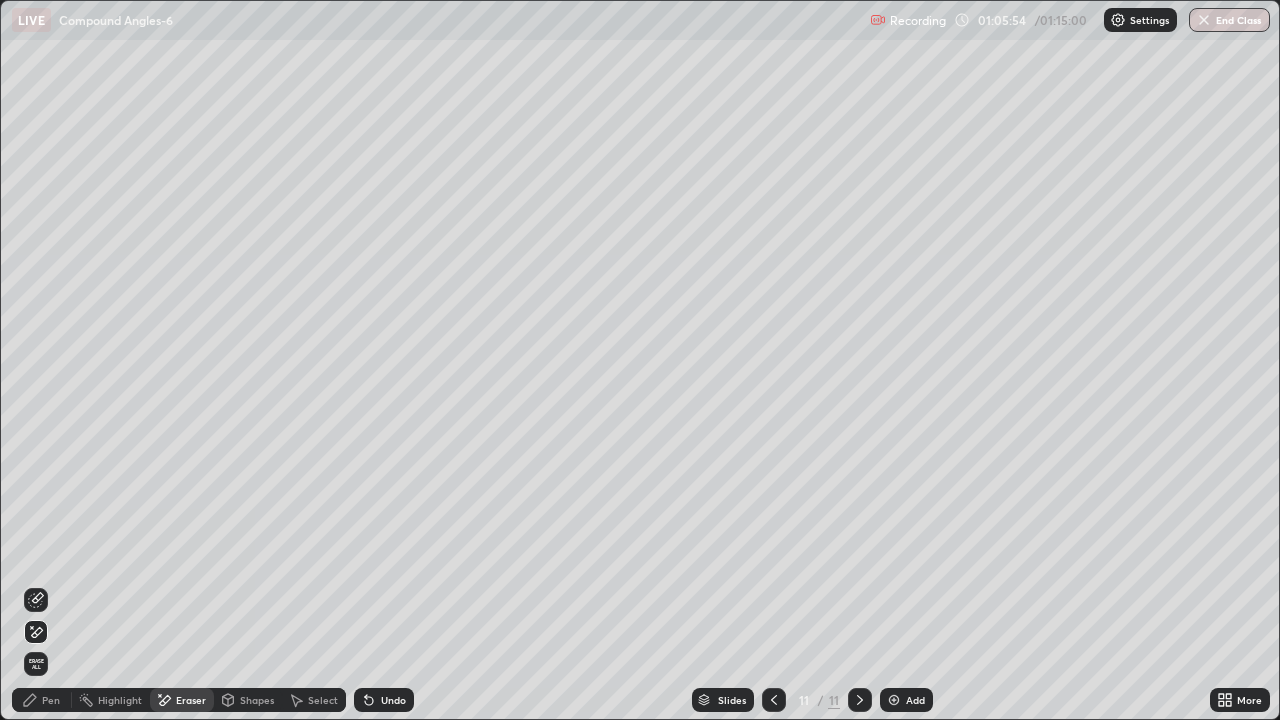 click on "Pen" at bounding box center (51, 700) 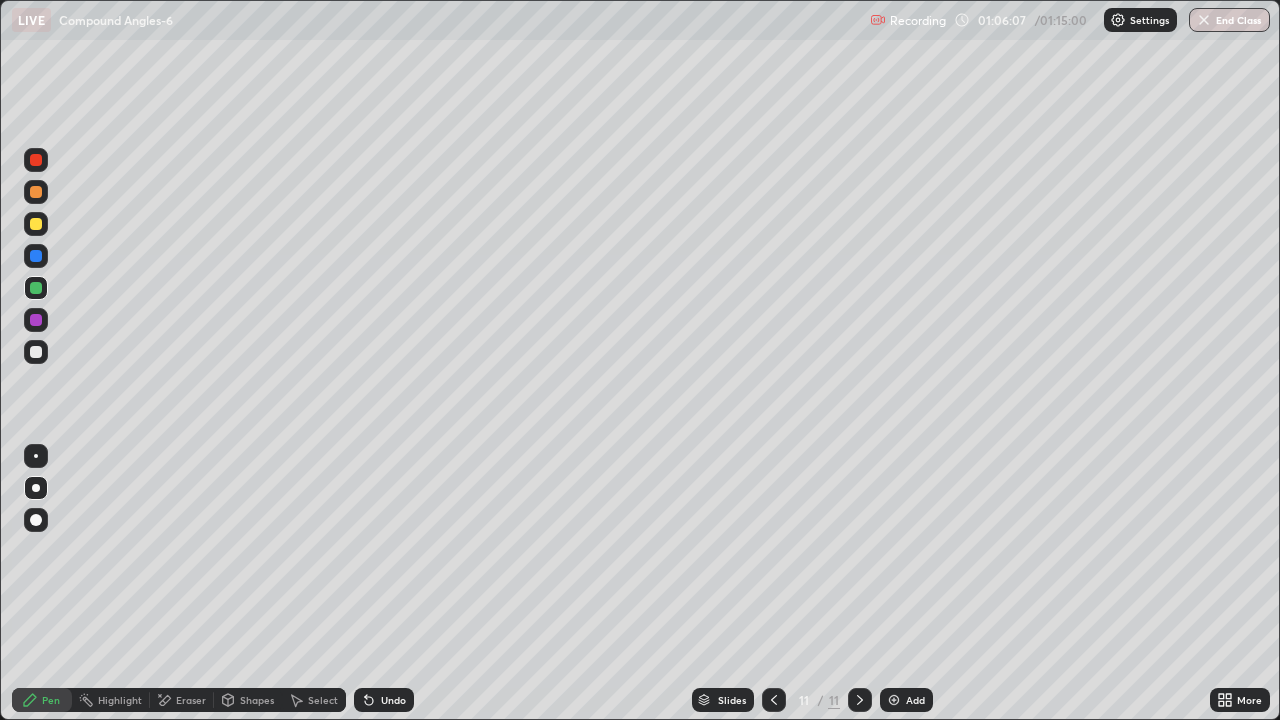 click at bounding box center (36, 352) 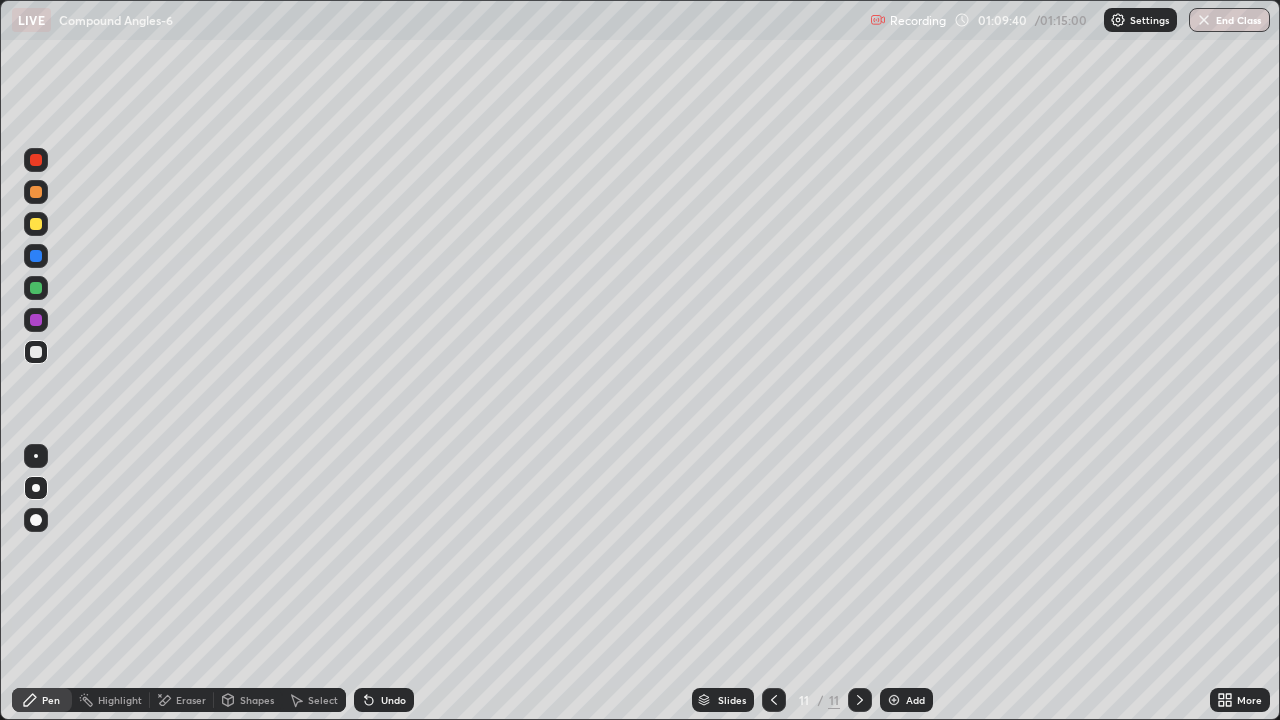 click on "Add" at bounding box center [906, 700] 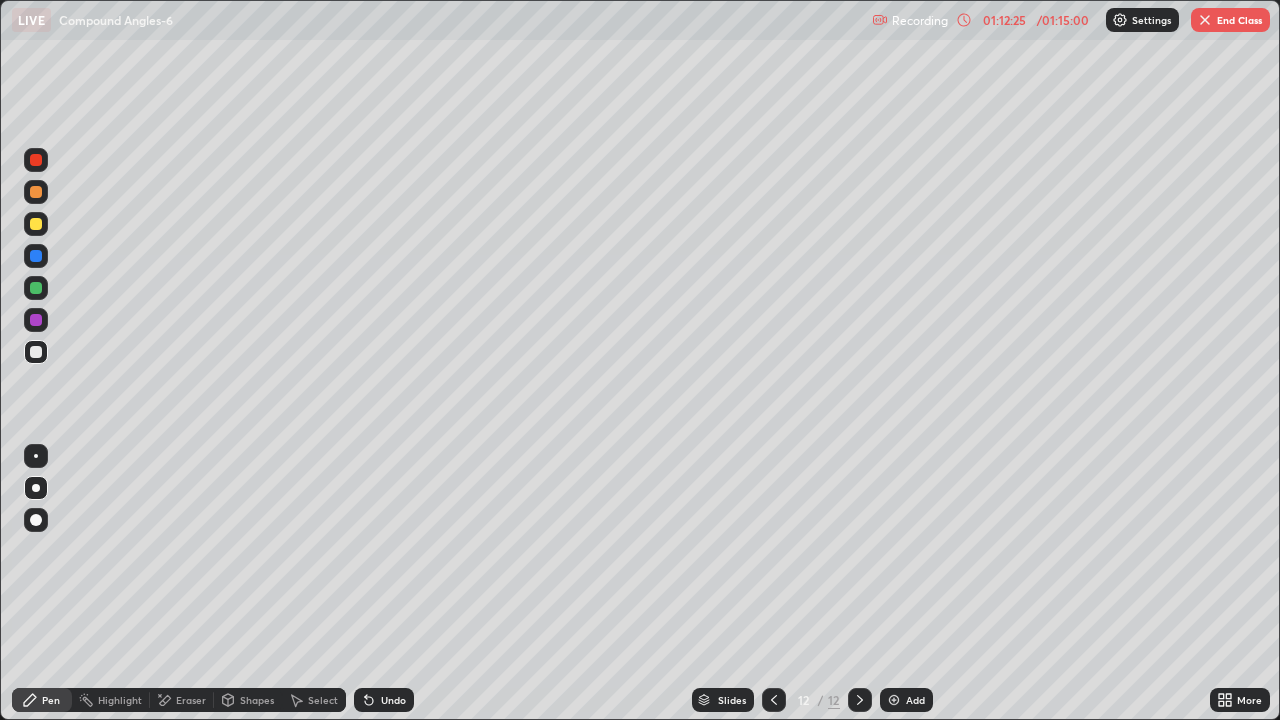 click on "End Class" at bounding box center [1230, 20] 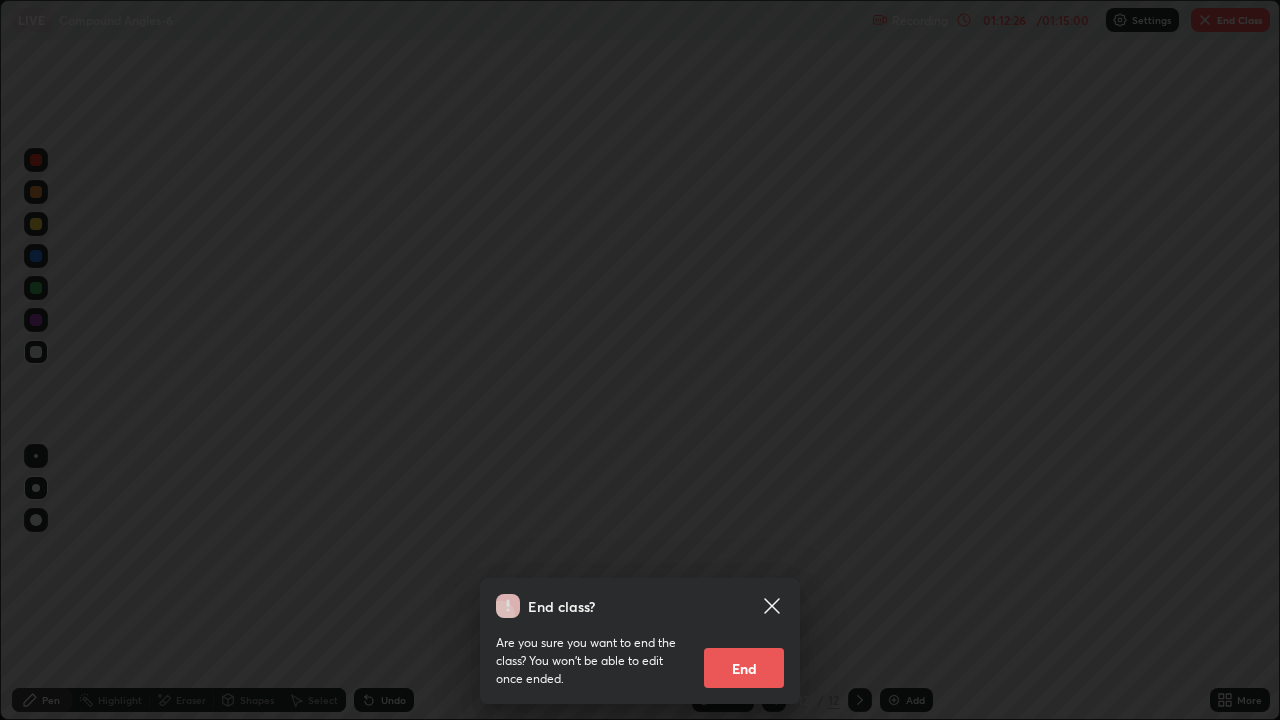 click on "End" at bounding box center [744, 668] 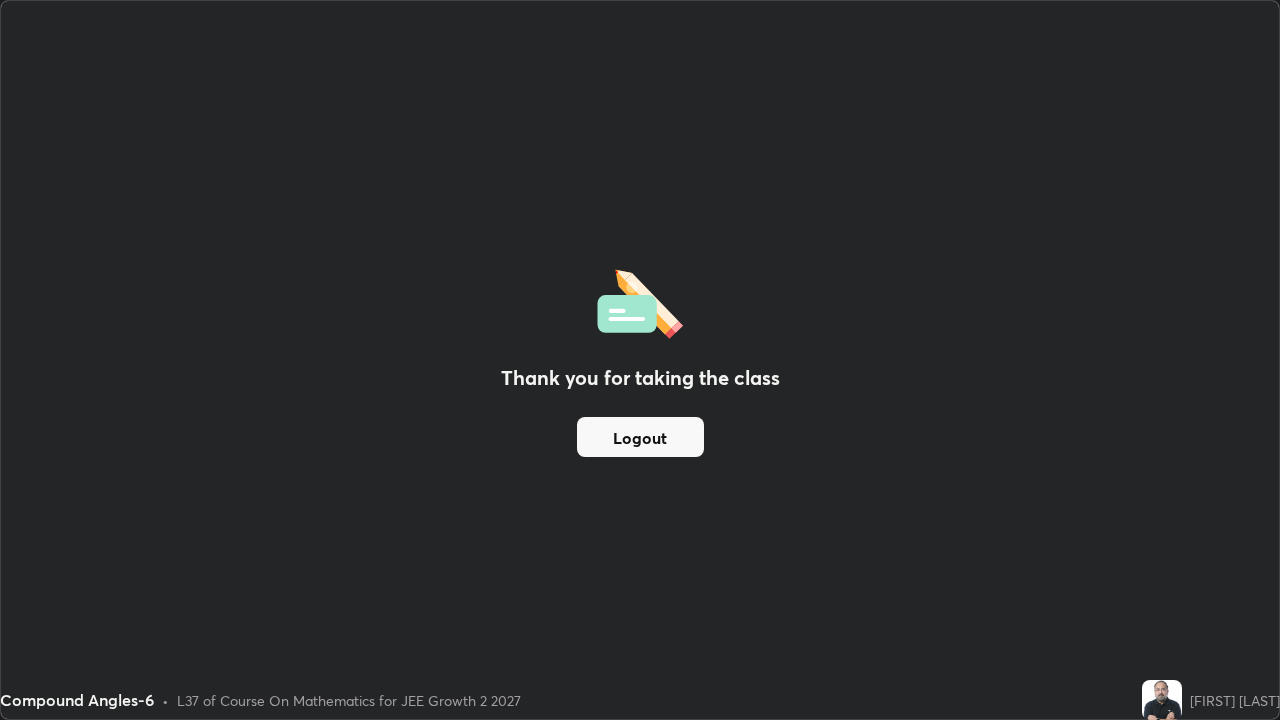 click on "Logout" at bounding box center [640, 437] 